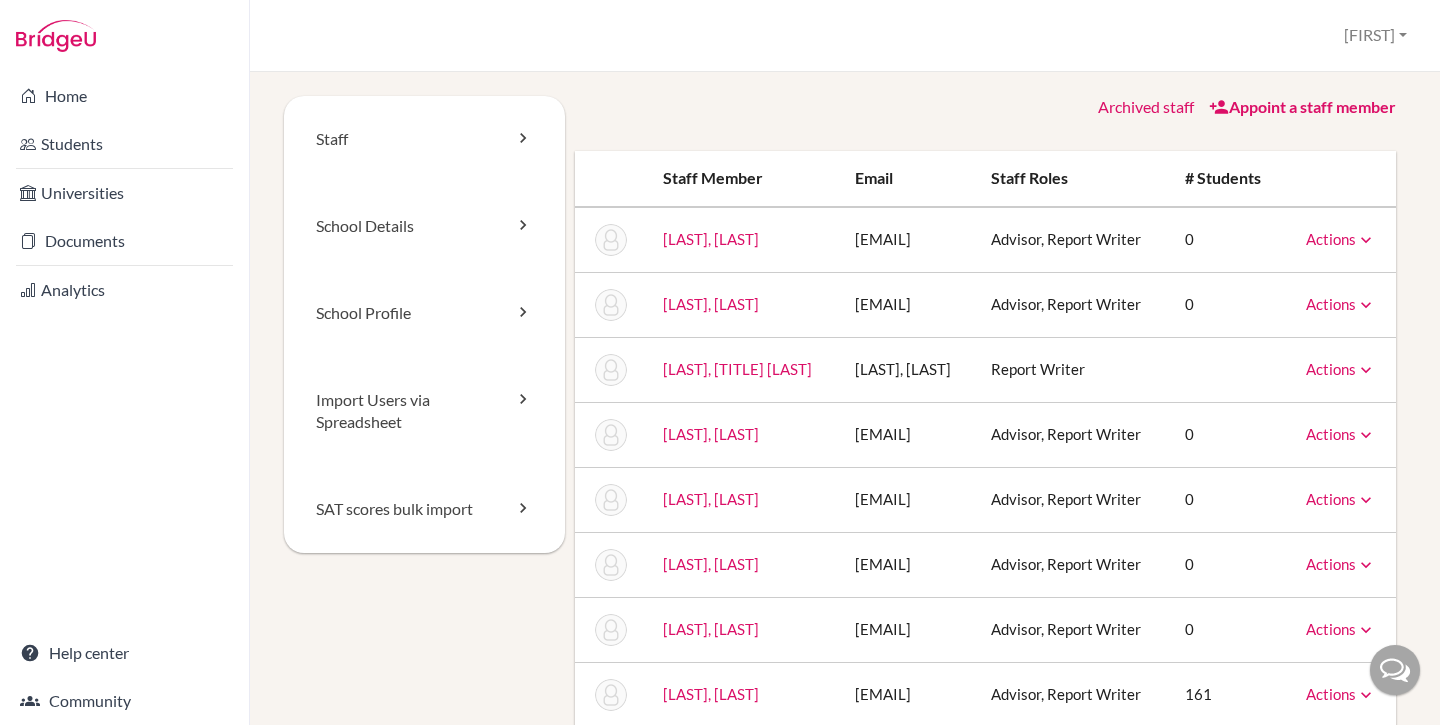 scroll, scrollTop: 0, scrollLeft: 0, axis: both 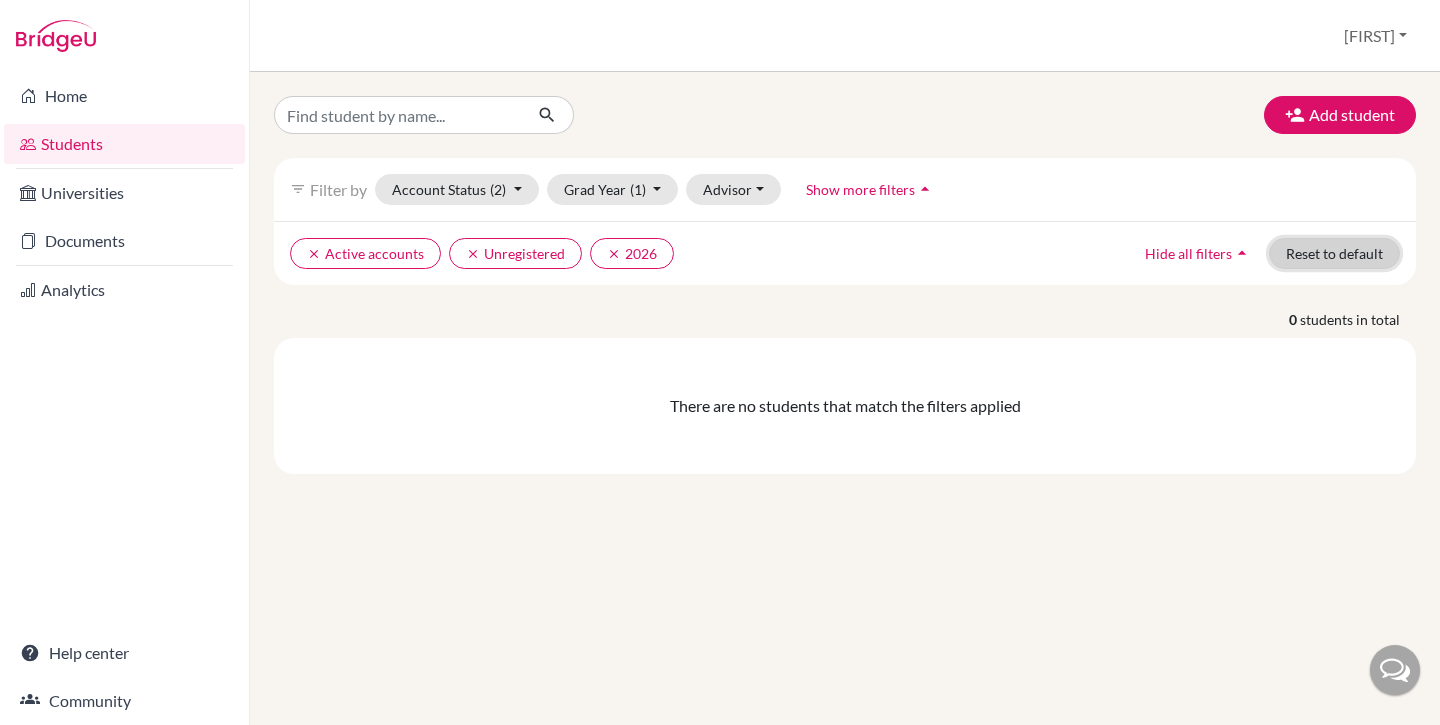 click on "Reset to default" at bounding box center (1334, 253) 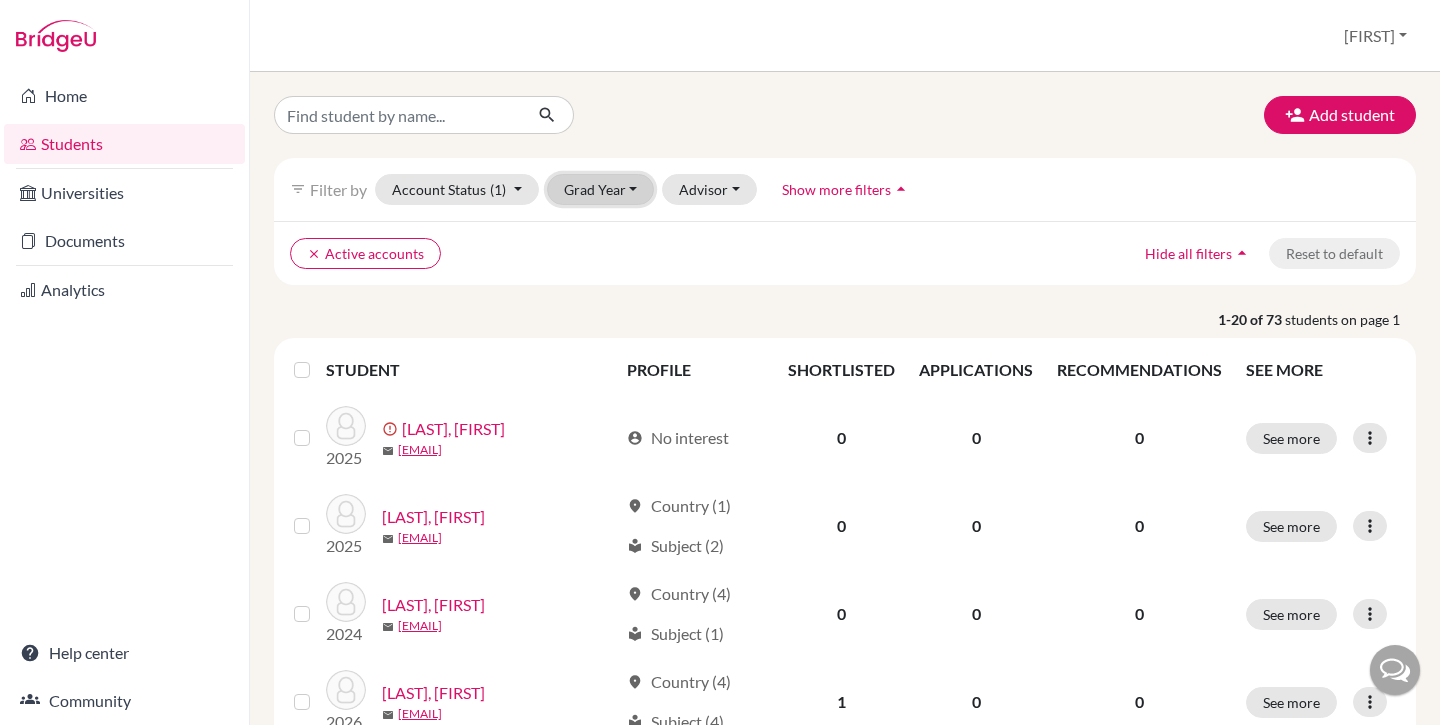 click on "Grad Year" at bounding box center [601, 189] 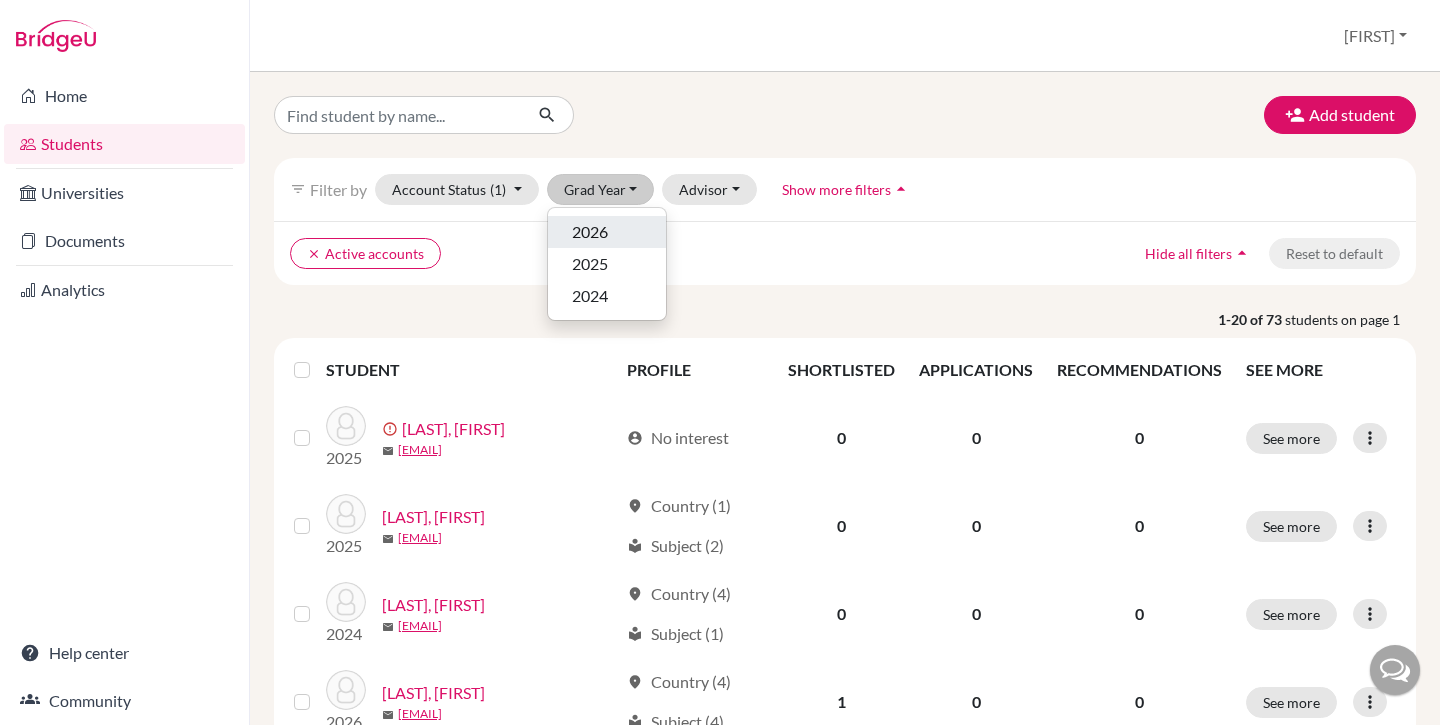 click on "2026" at bounding box center [607, 232] 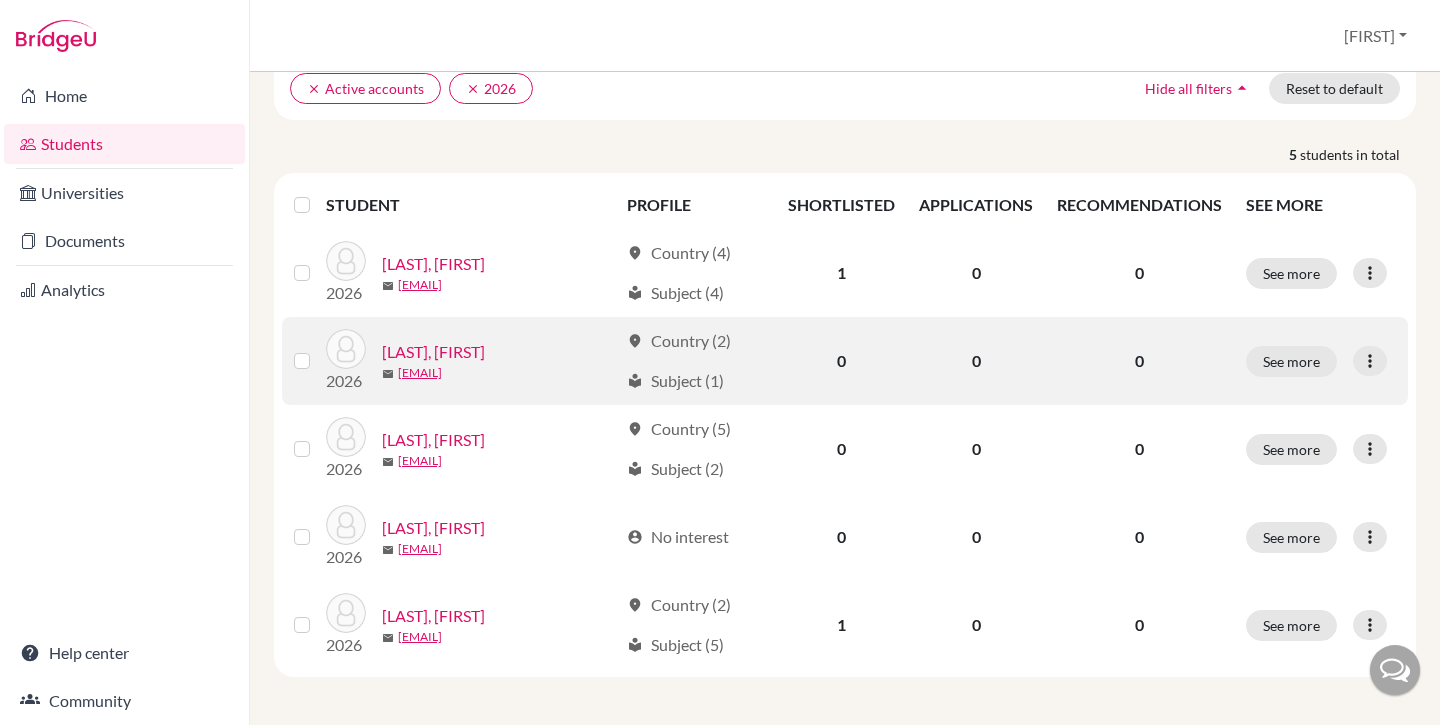 scroll, scrollTop: 0, scrollLeft: 0, axis: both 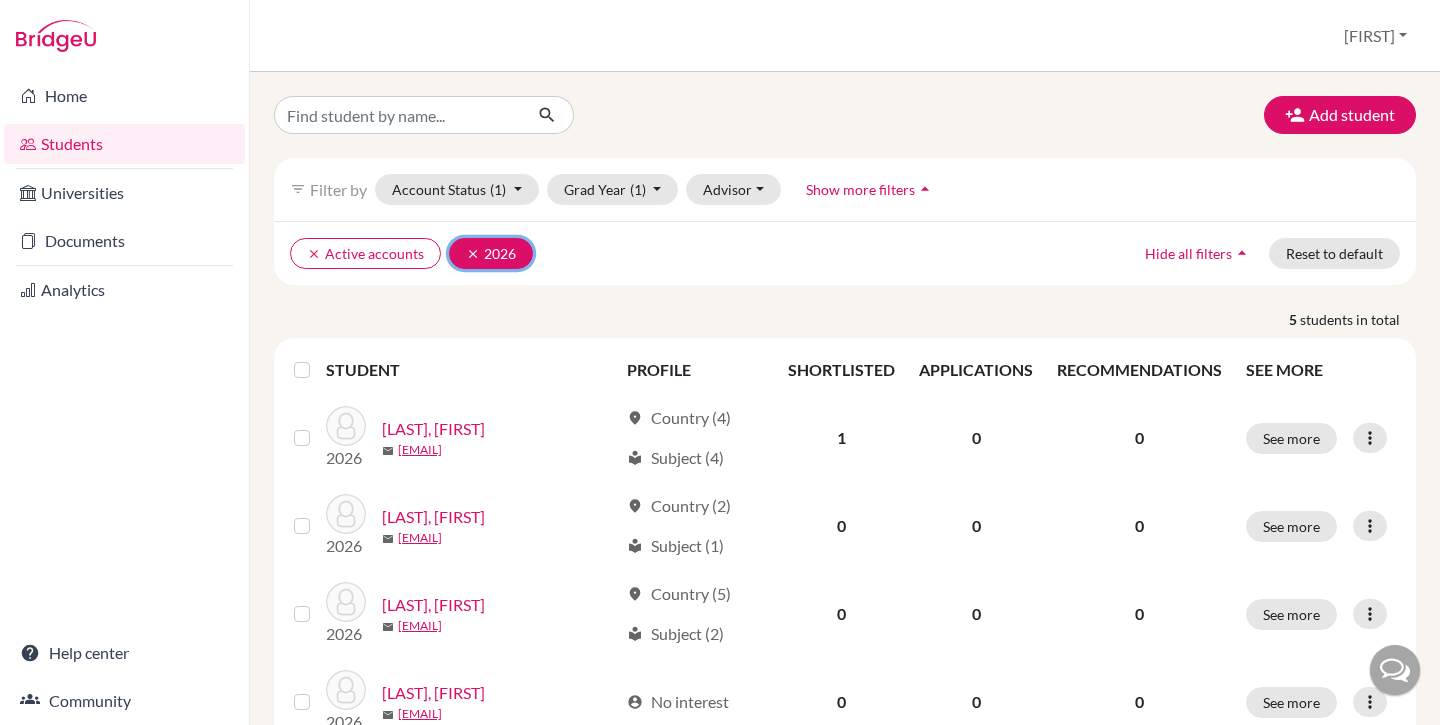click on "clear" at bounding box center (473, 254) 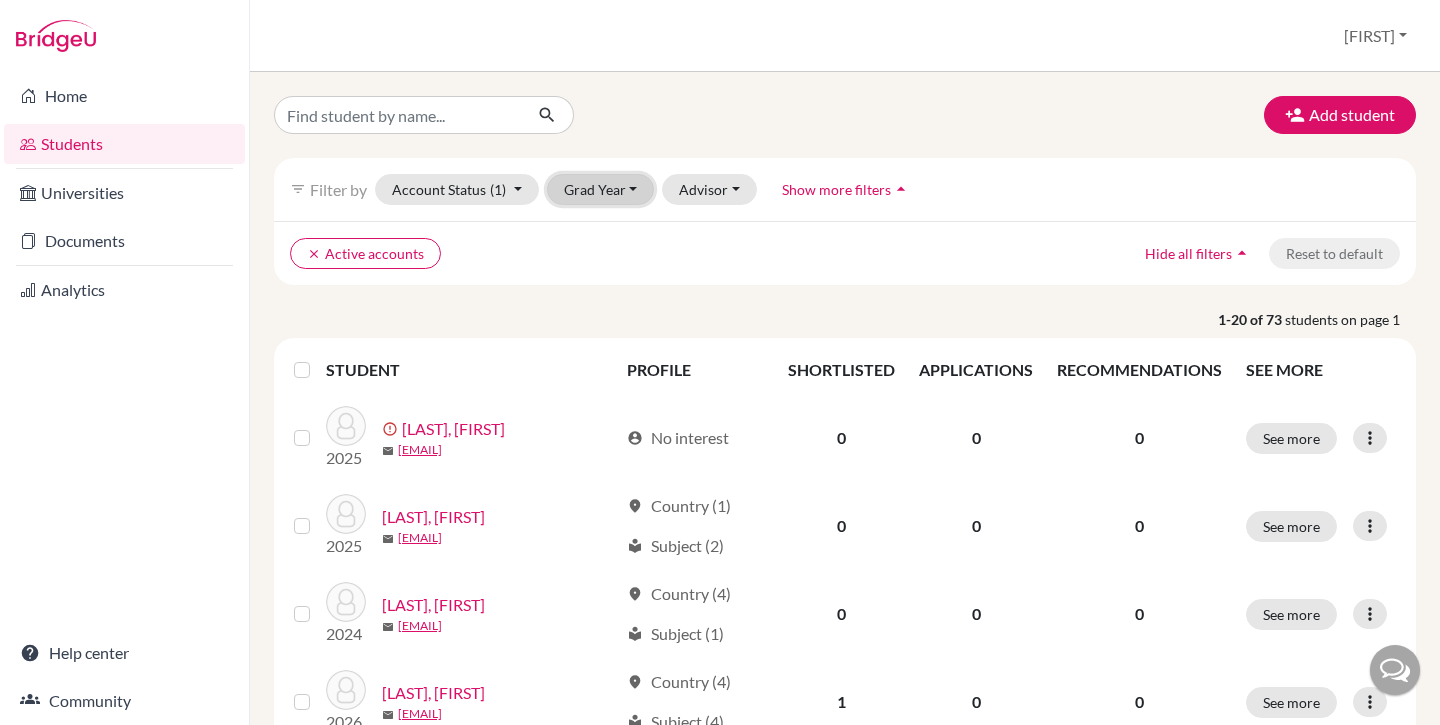 click on "Grad Year" at bounding box center [601, 189] 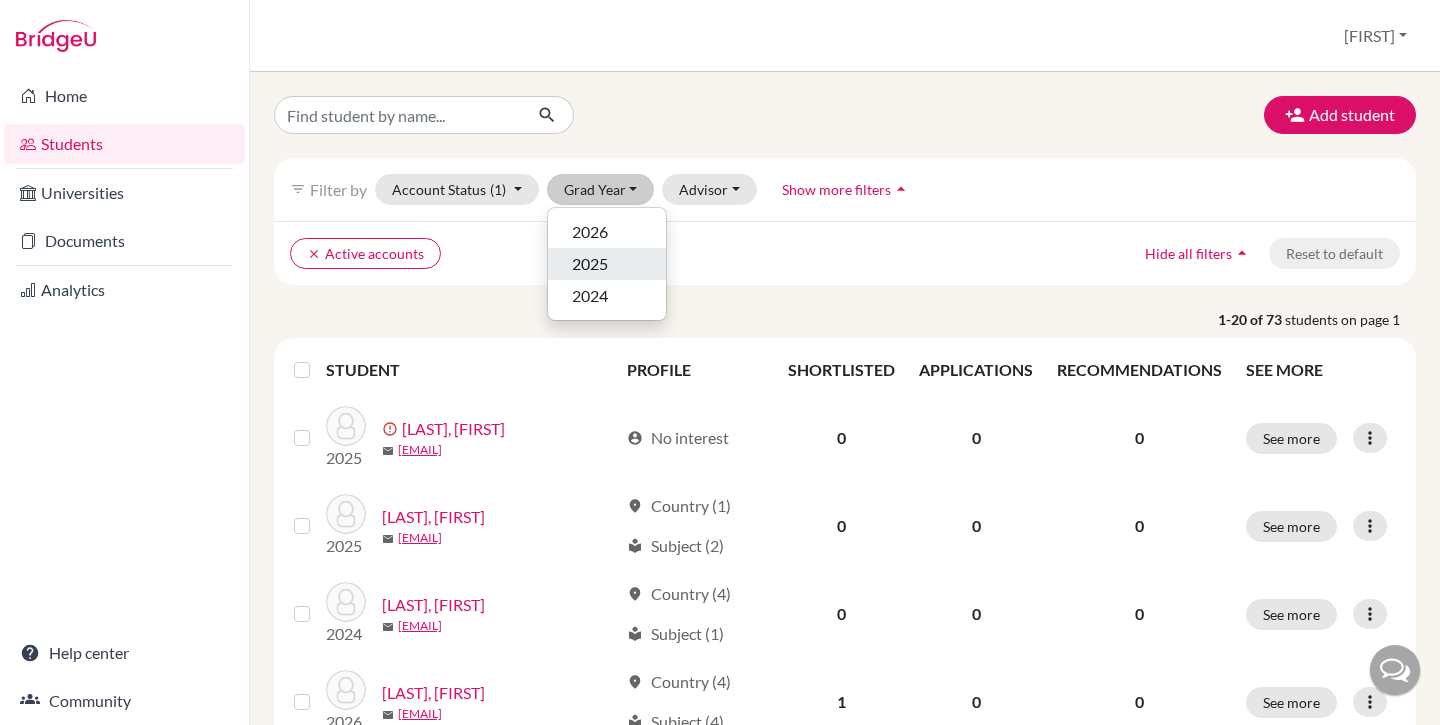 click on "2025" at bounding box center [590, 264] 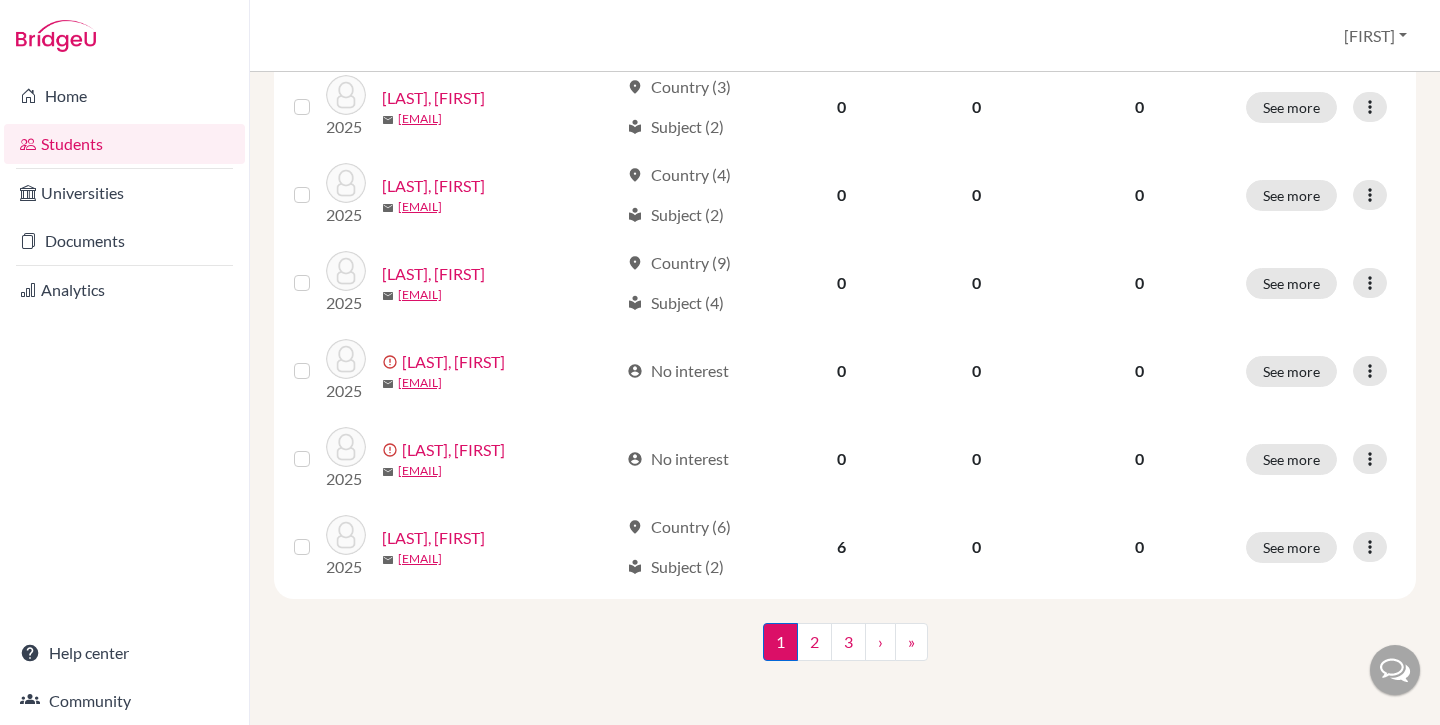 scroll, scrollTop: 0, scrollLeft: 0, axis: both 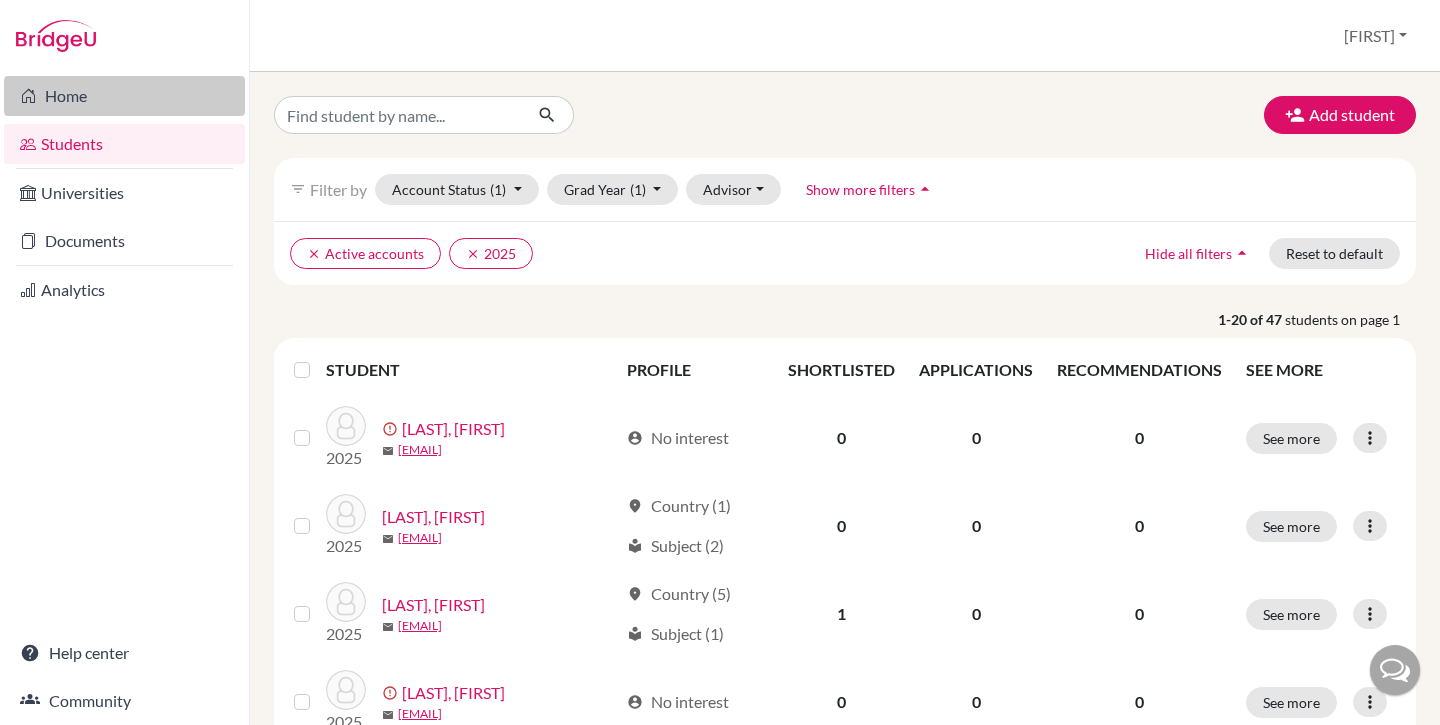 click on "Home" at bounding box center [124, 96] 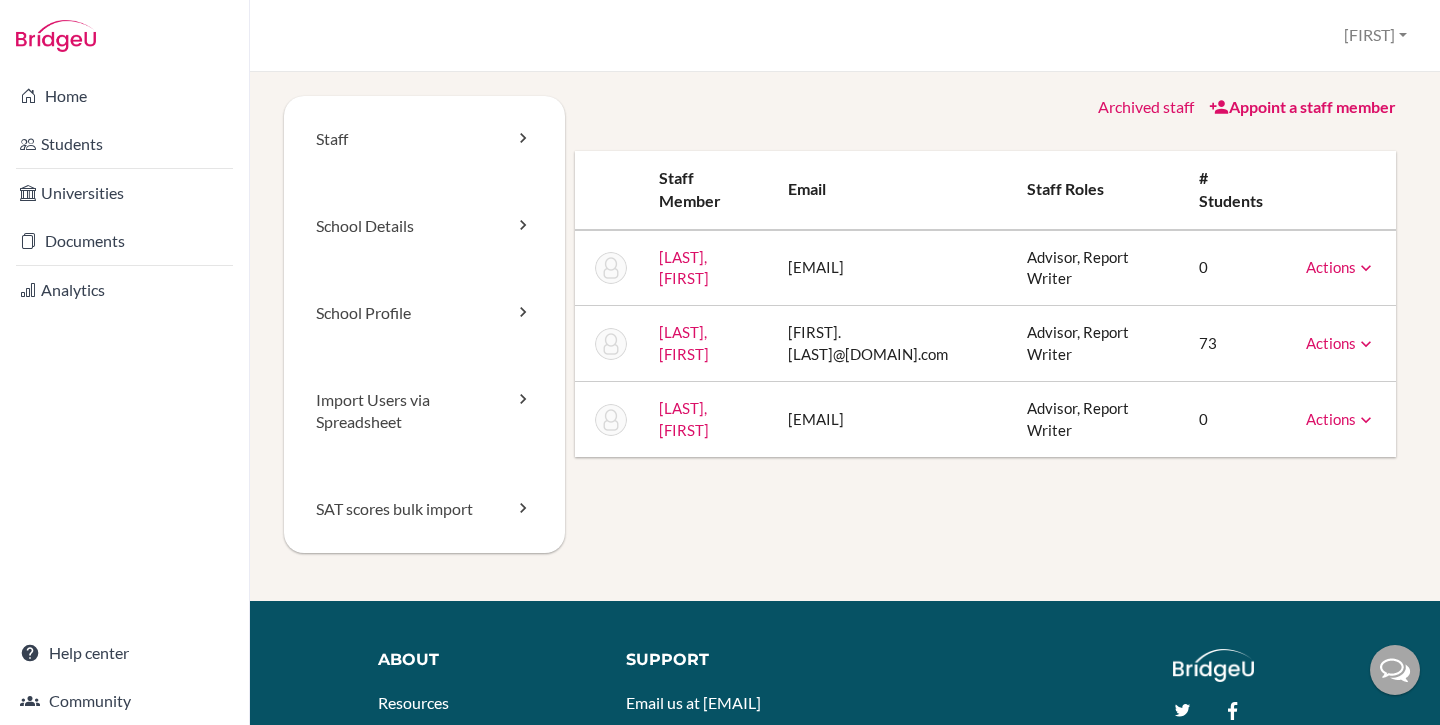 scroll, scrollTop: 0, scrollLeft: 0, axis: both 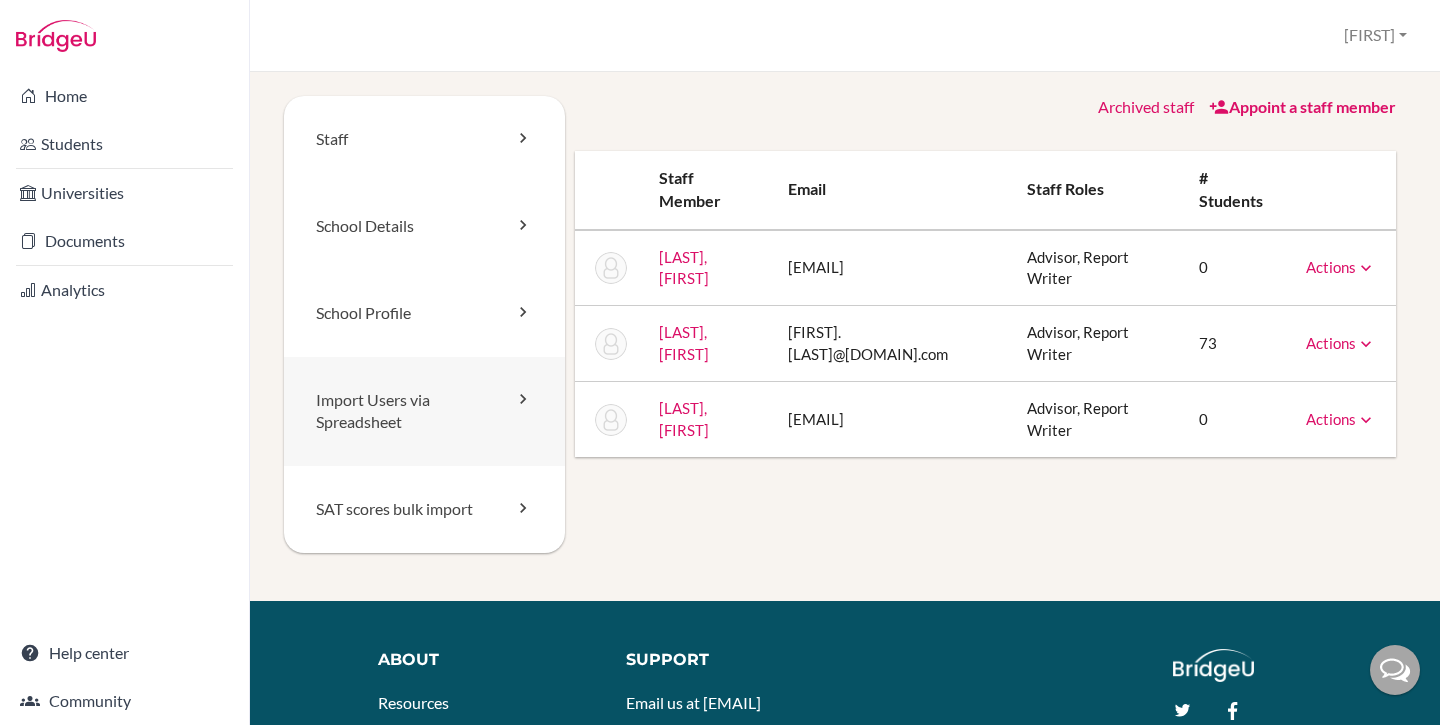 click on "Import Users via Spreadsheet" at bounding box center [424, 412] 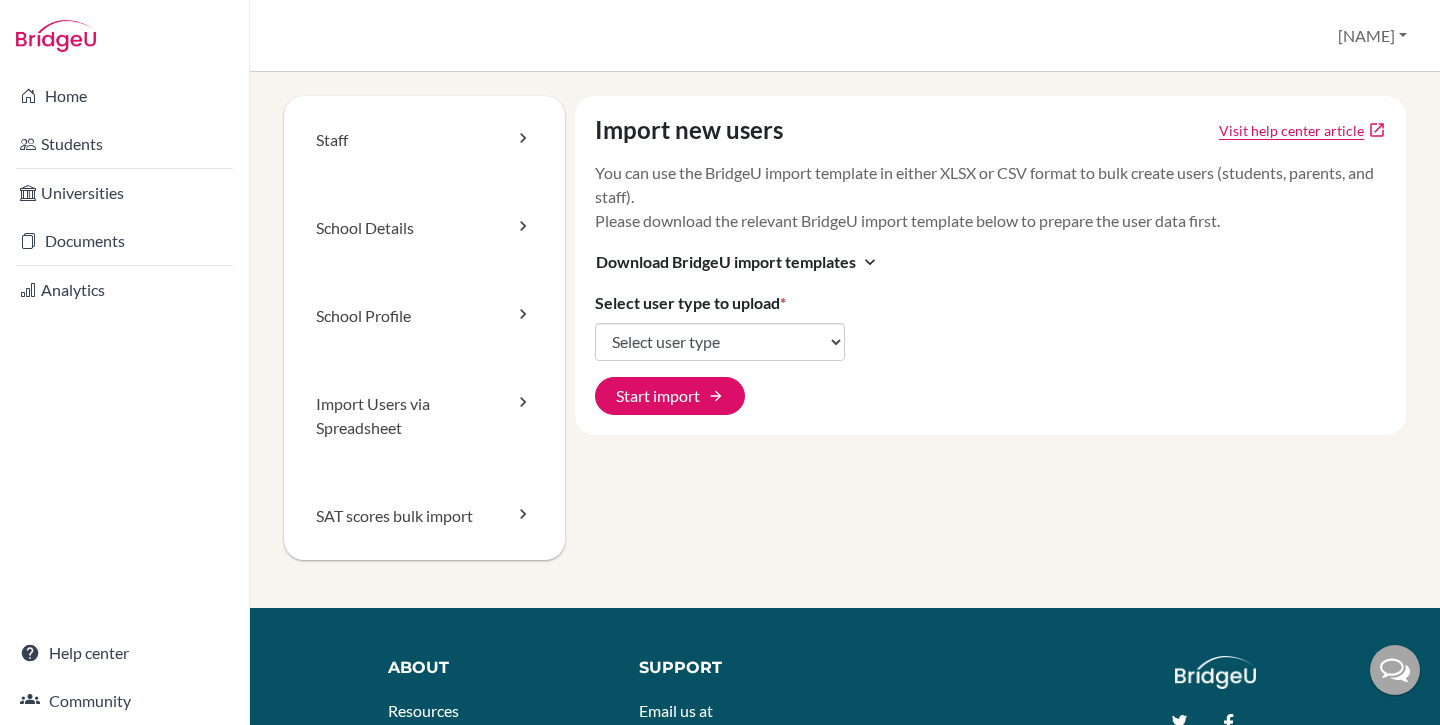 scroll, scrollTop: 0, scrollLeft: 0, axis: both 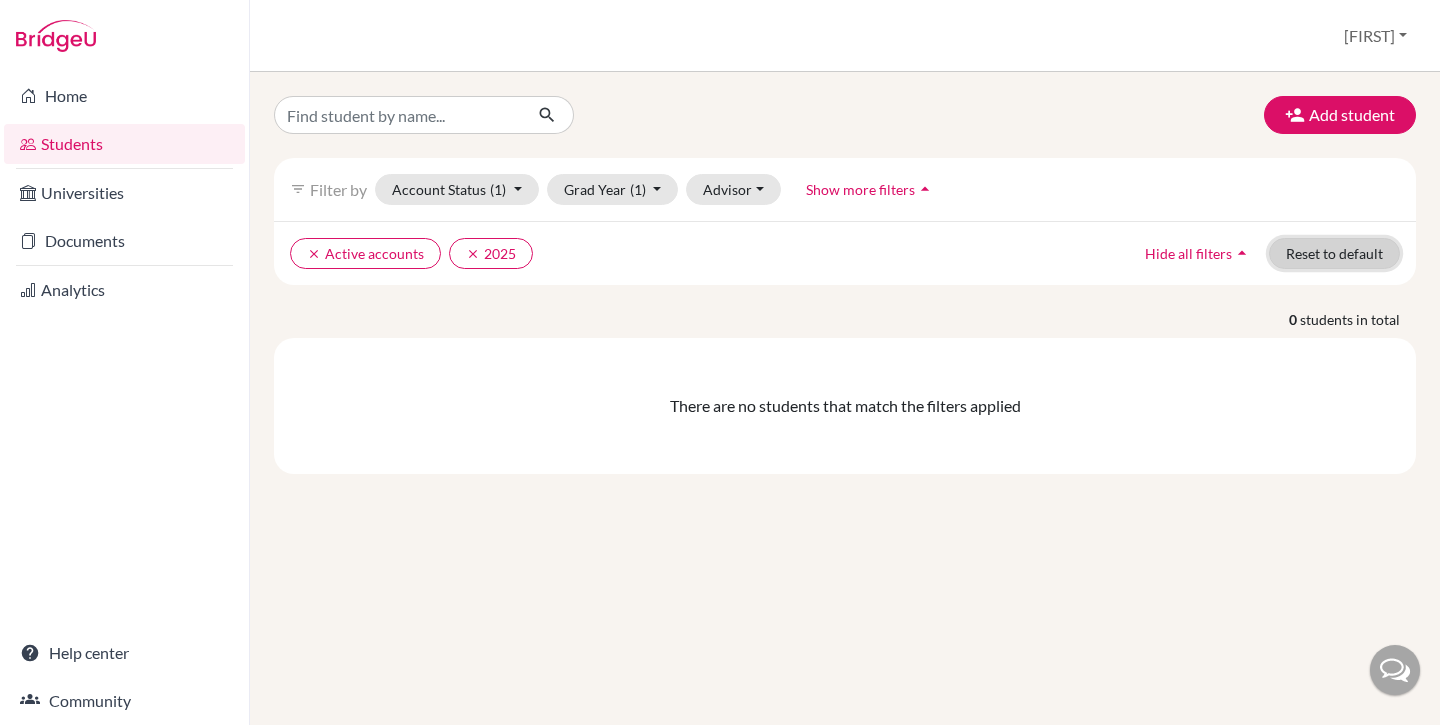 click on "Reset to default" at bounding box center [1334, 253] 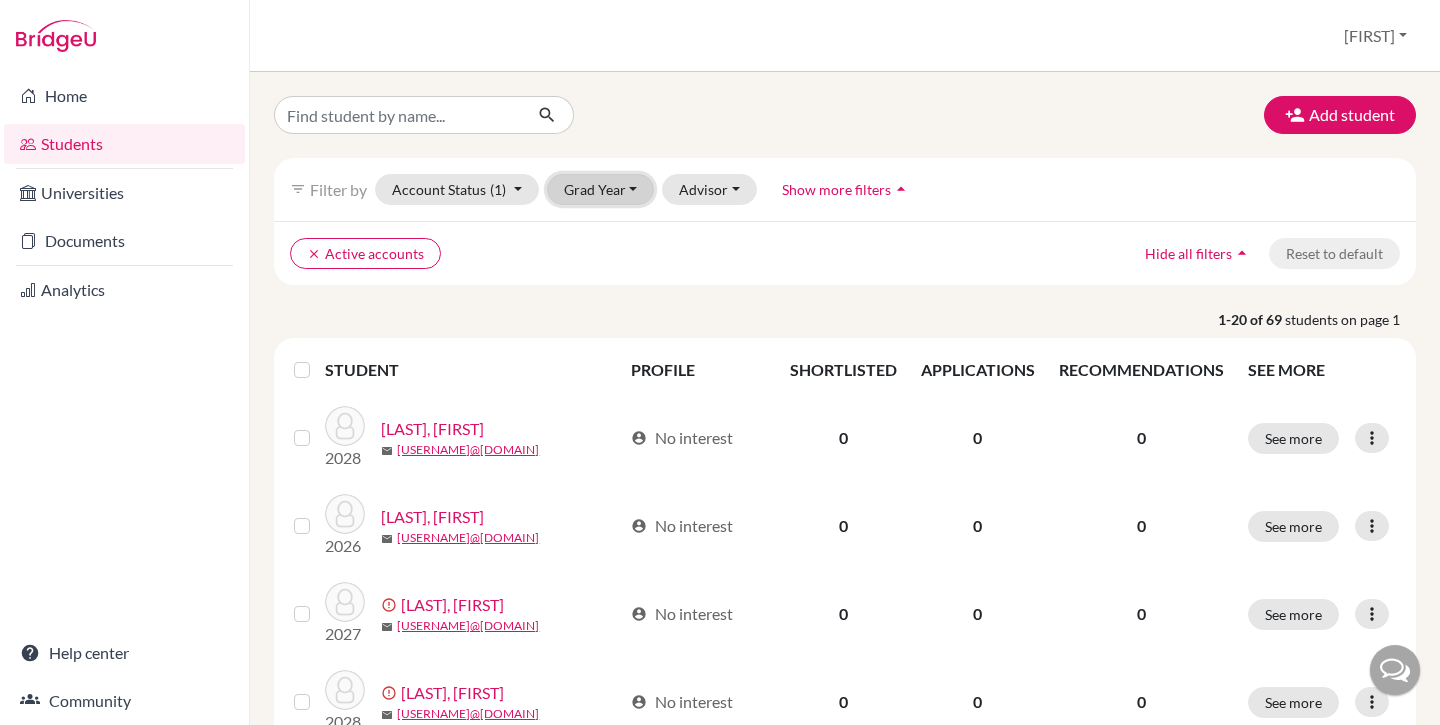 click on "Grad Year" at bounding box center [601, 189] 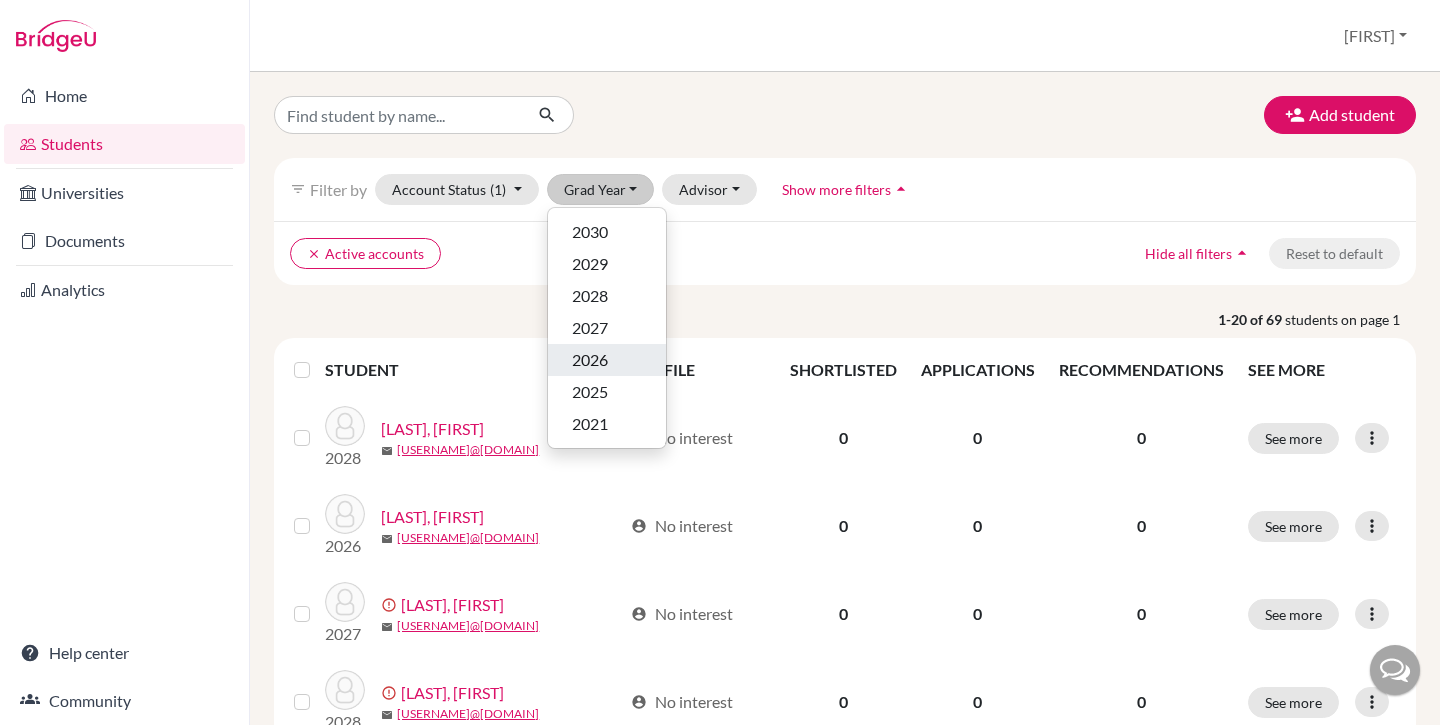 click on "2026" at bounding box center (607, 360) 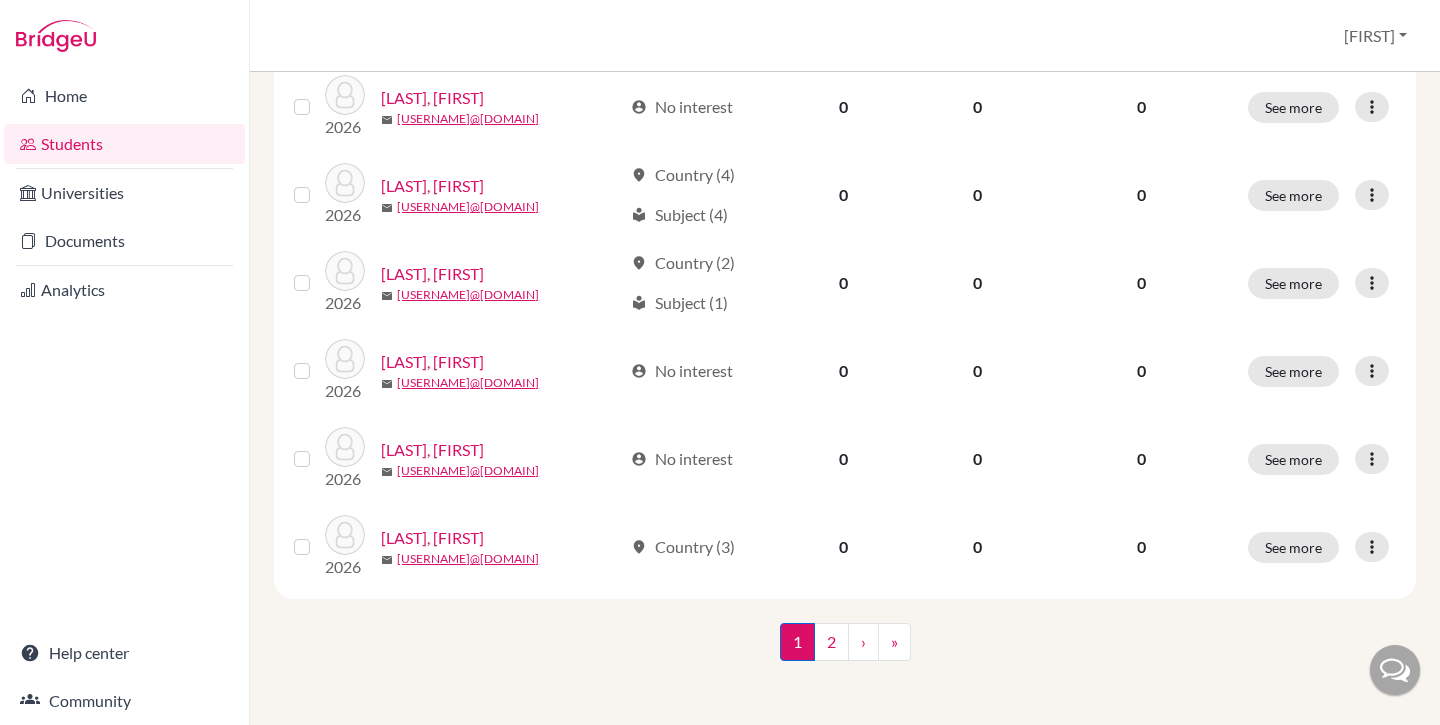 scroll, scrollTop: 0, scrollLeft: 0, axis: both 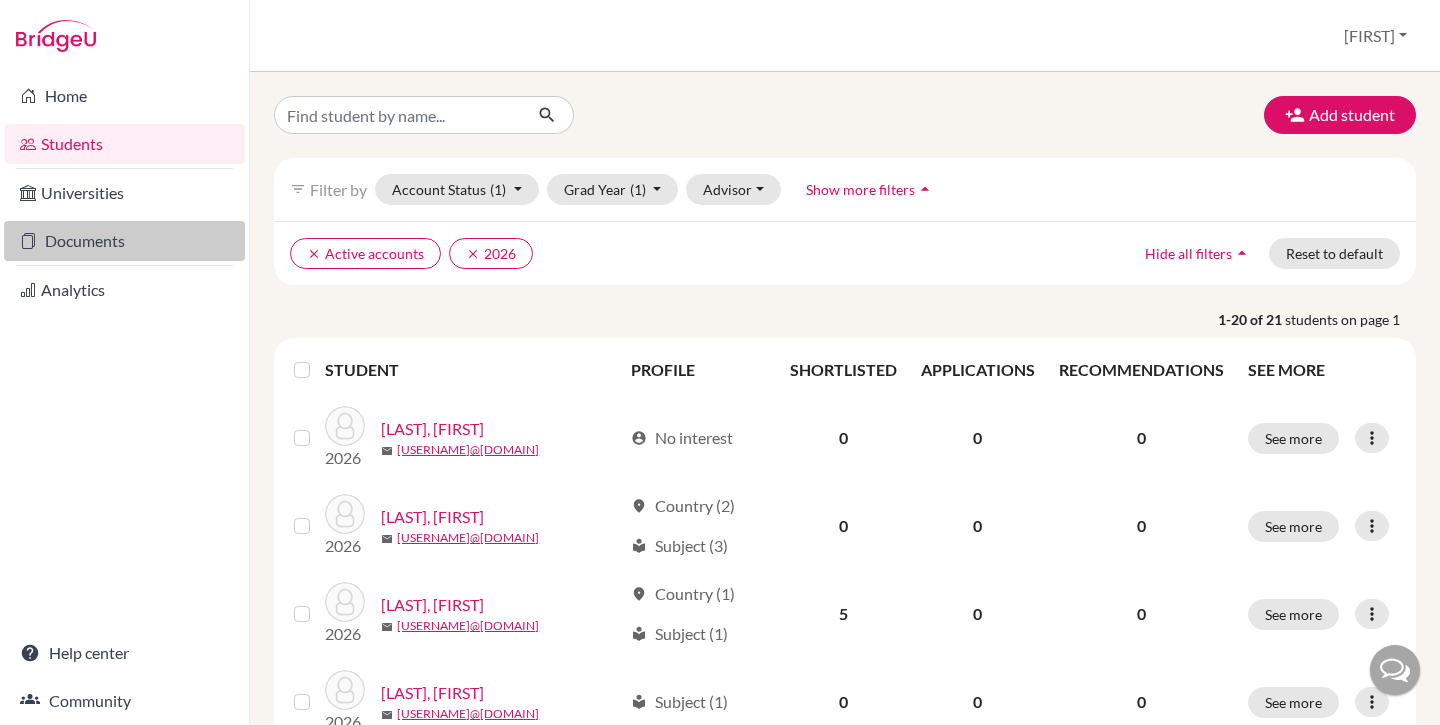 click on "Documents" at bounding box center (124, 241) 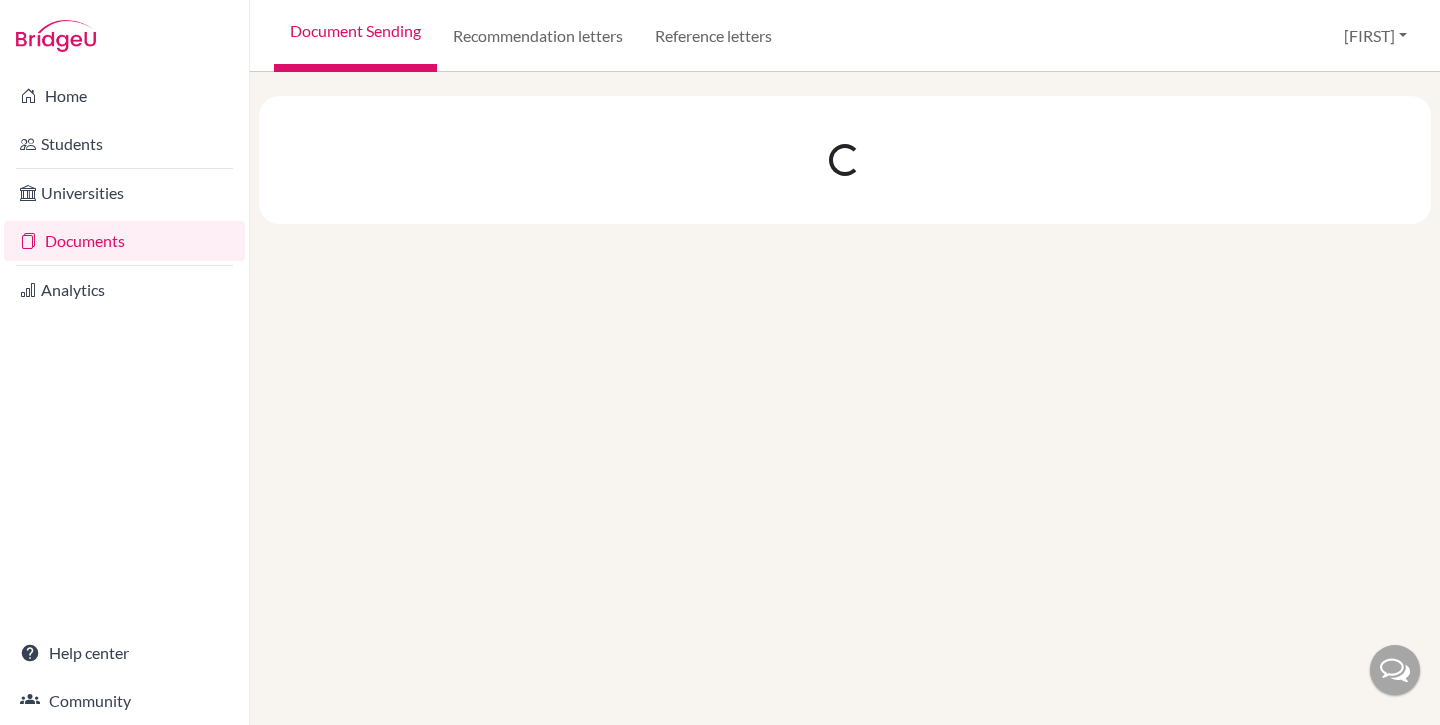 scroll, scrollTop: 0, scrollLeft: 0, axis: both 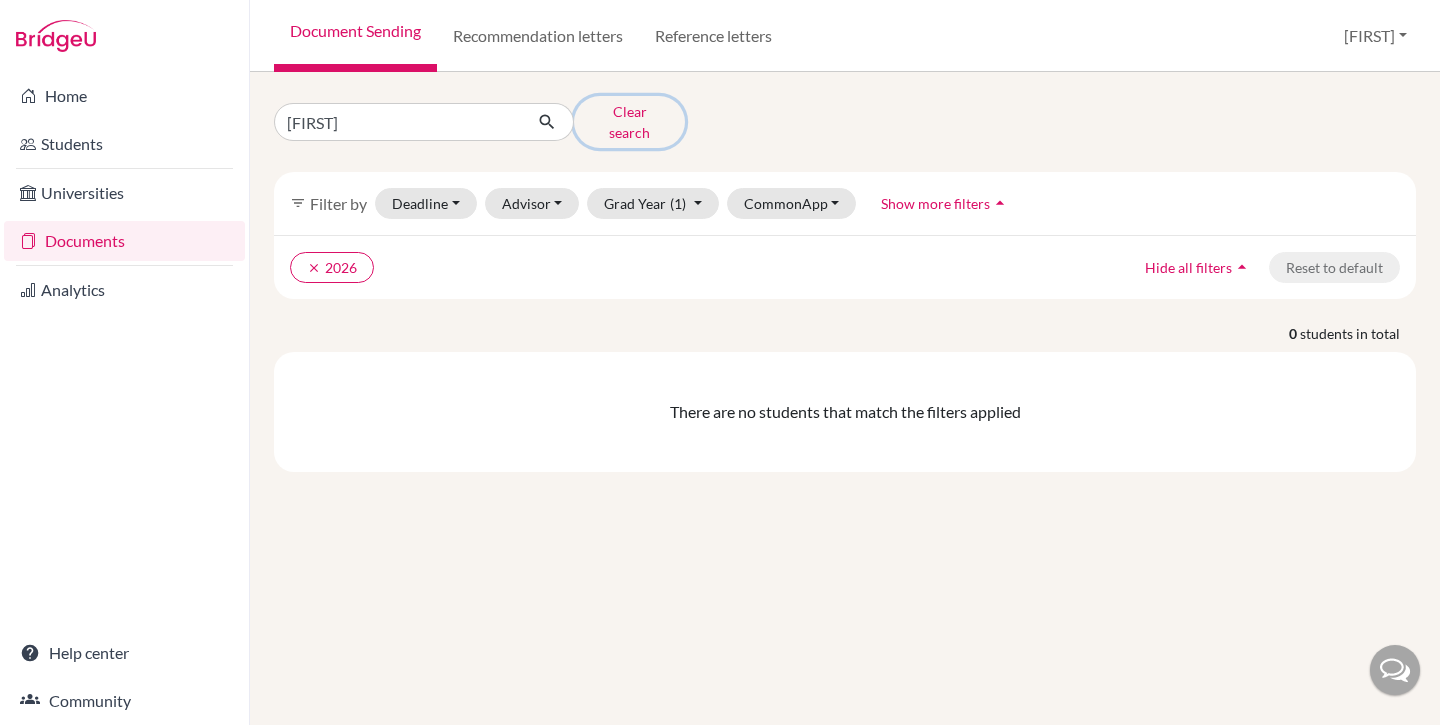 click on "Clear search" at bounding box center [629, 122] 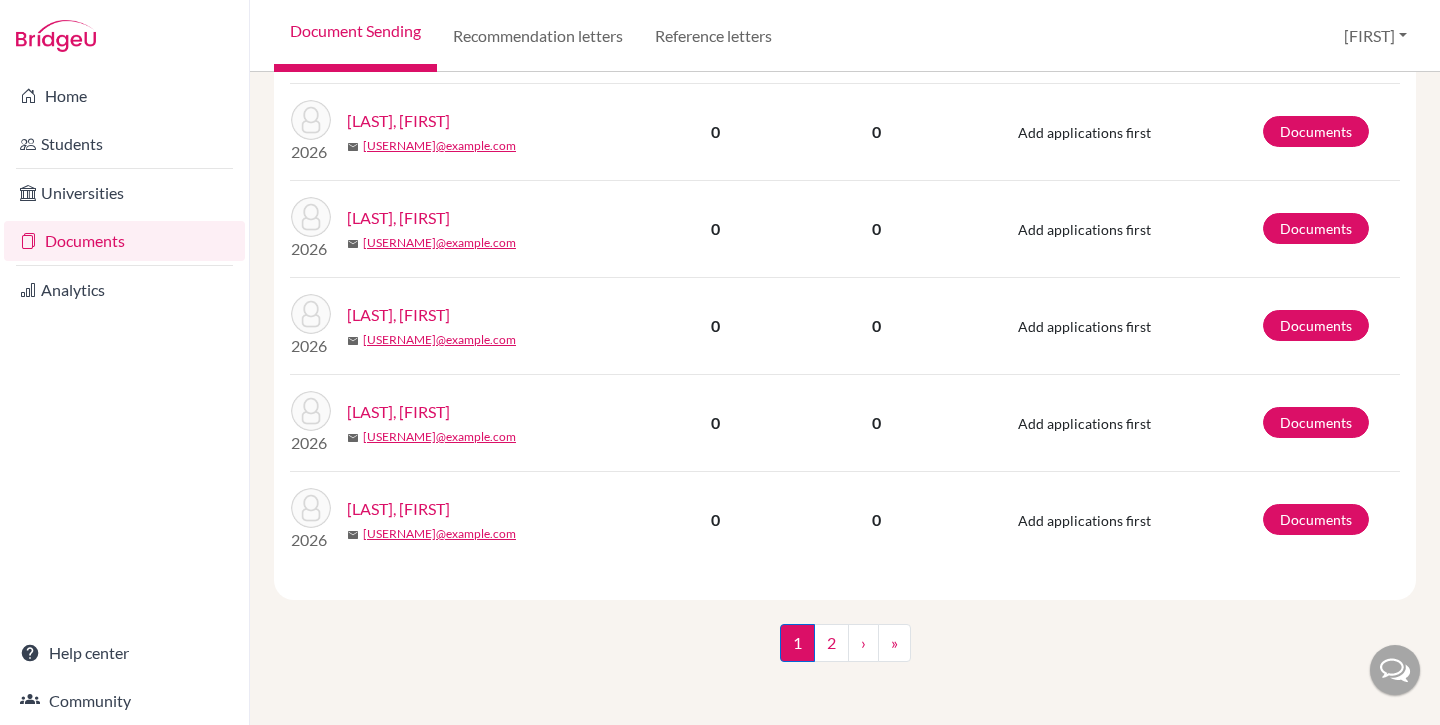 scroll, scrollTop: 0, scrollLeft: 0, axis: both 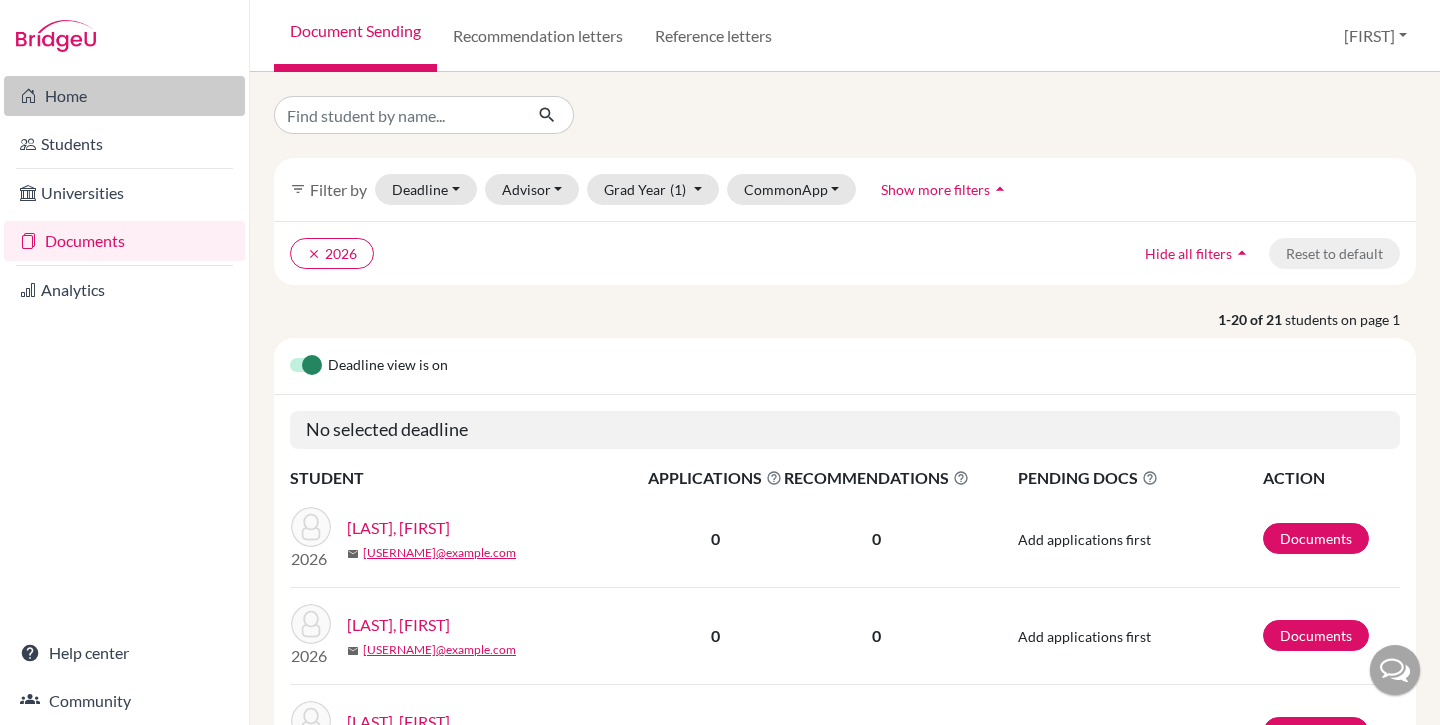 click on "Home" at bounding box center [124, 96] 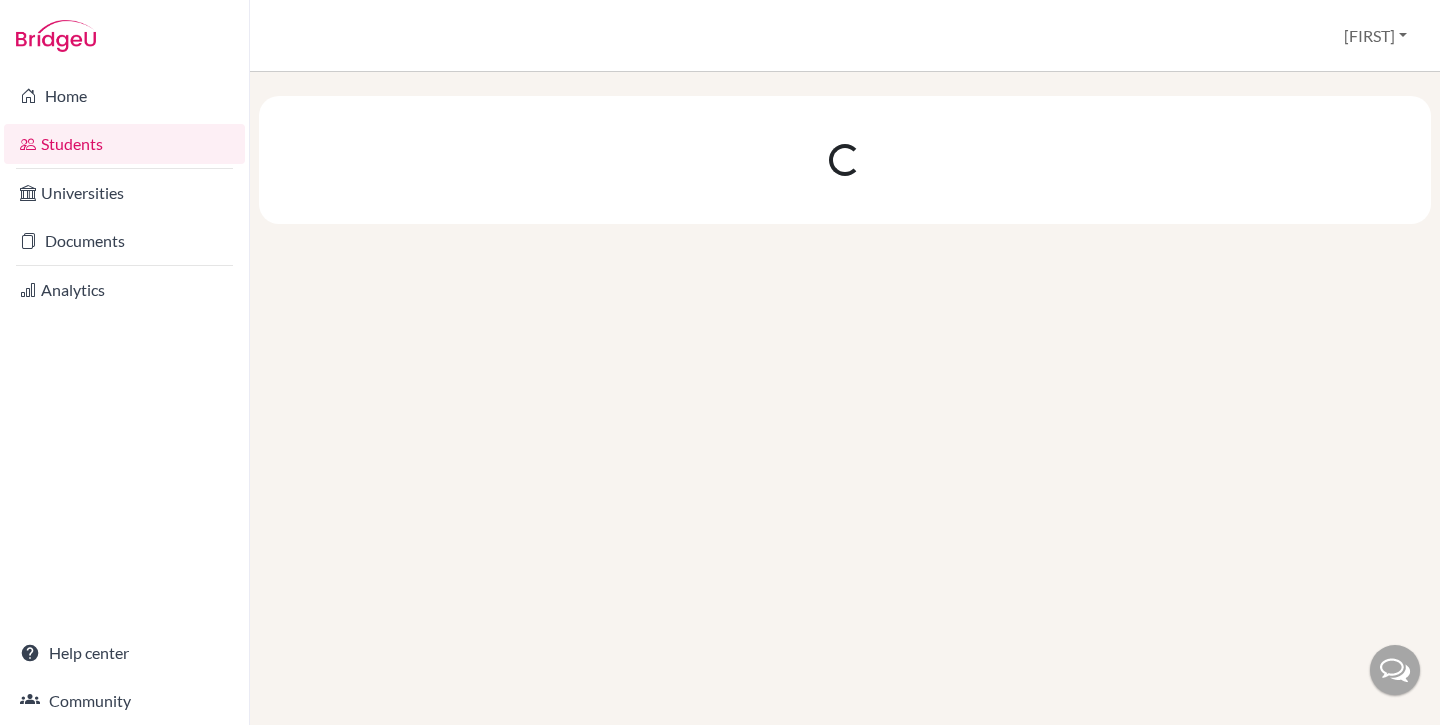 scroll, scrollTop: 0, scrollLeft: 0, axis: both 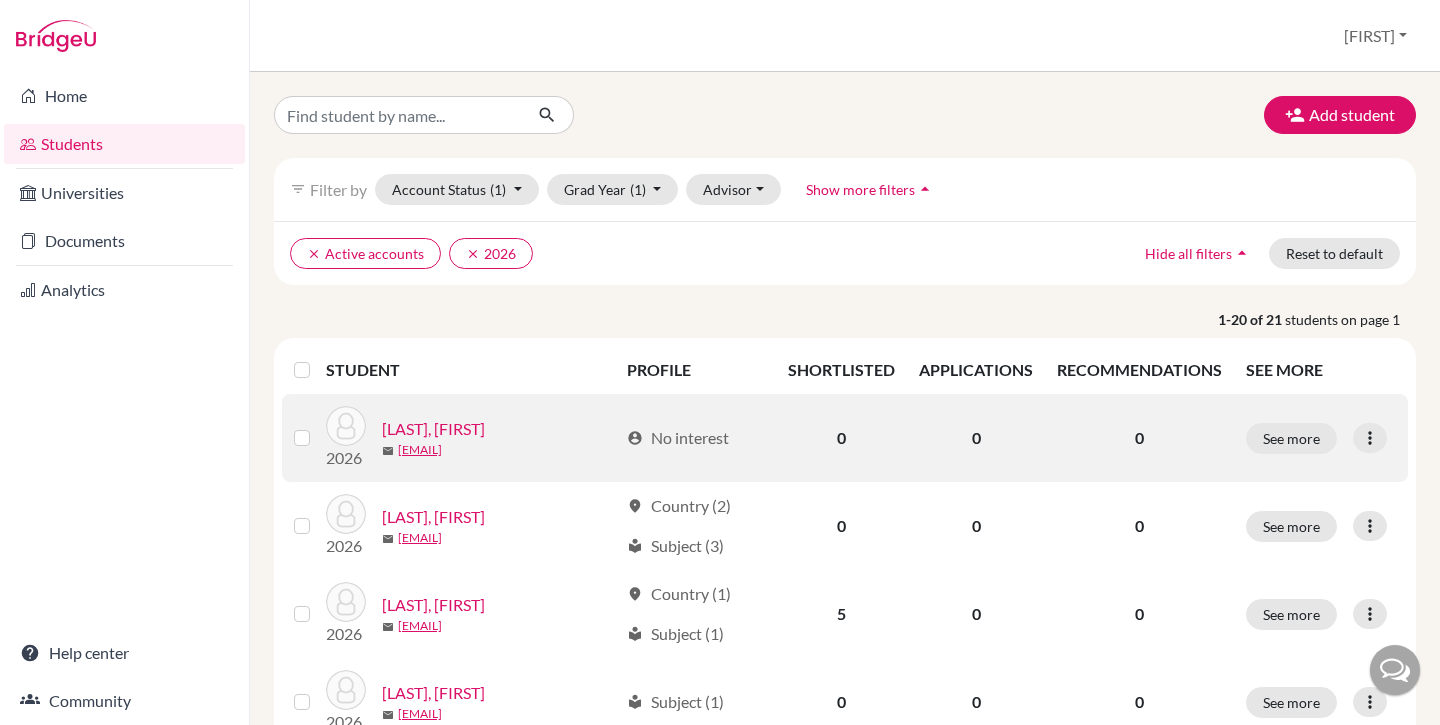 click on "[LAST], [FIRST]" at bounding box center (433, 429) 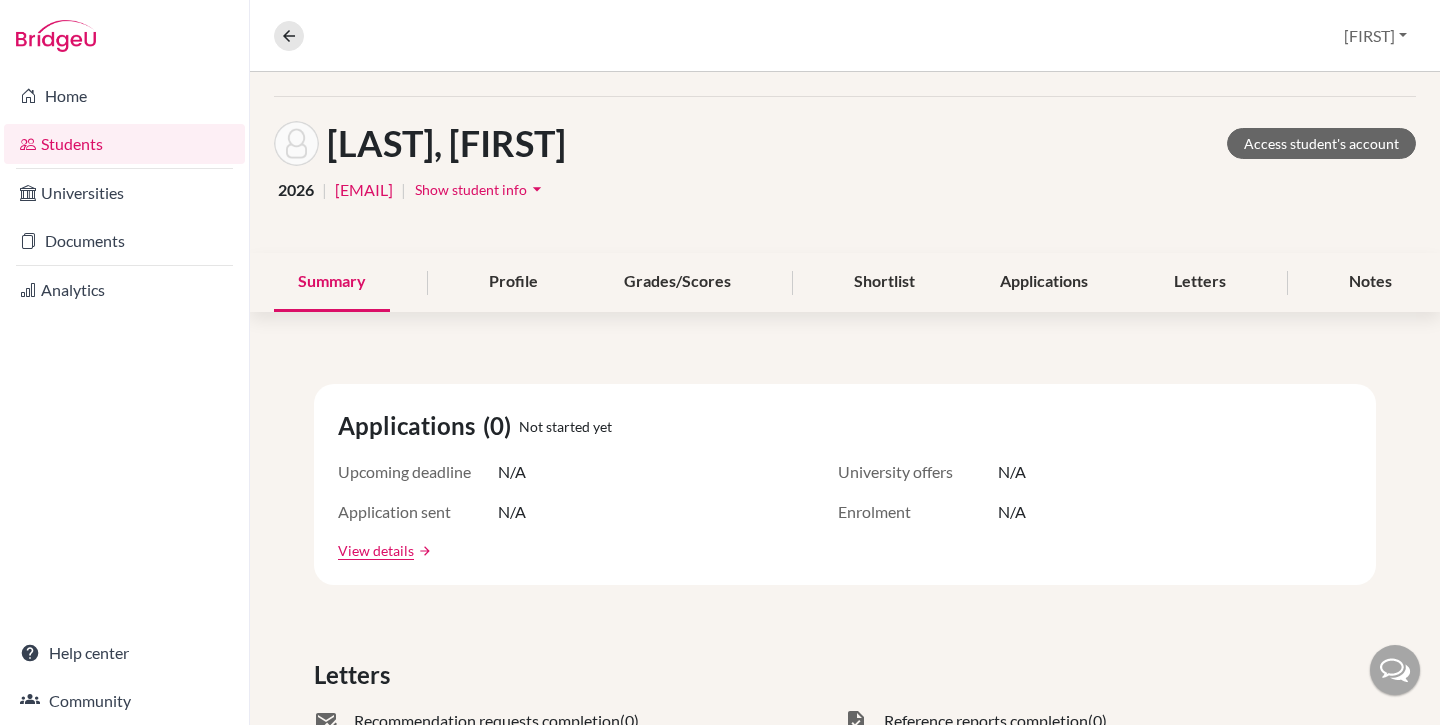 scroll, scrollTop: 84, scrollLeft: 0, axis: vertical 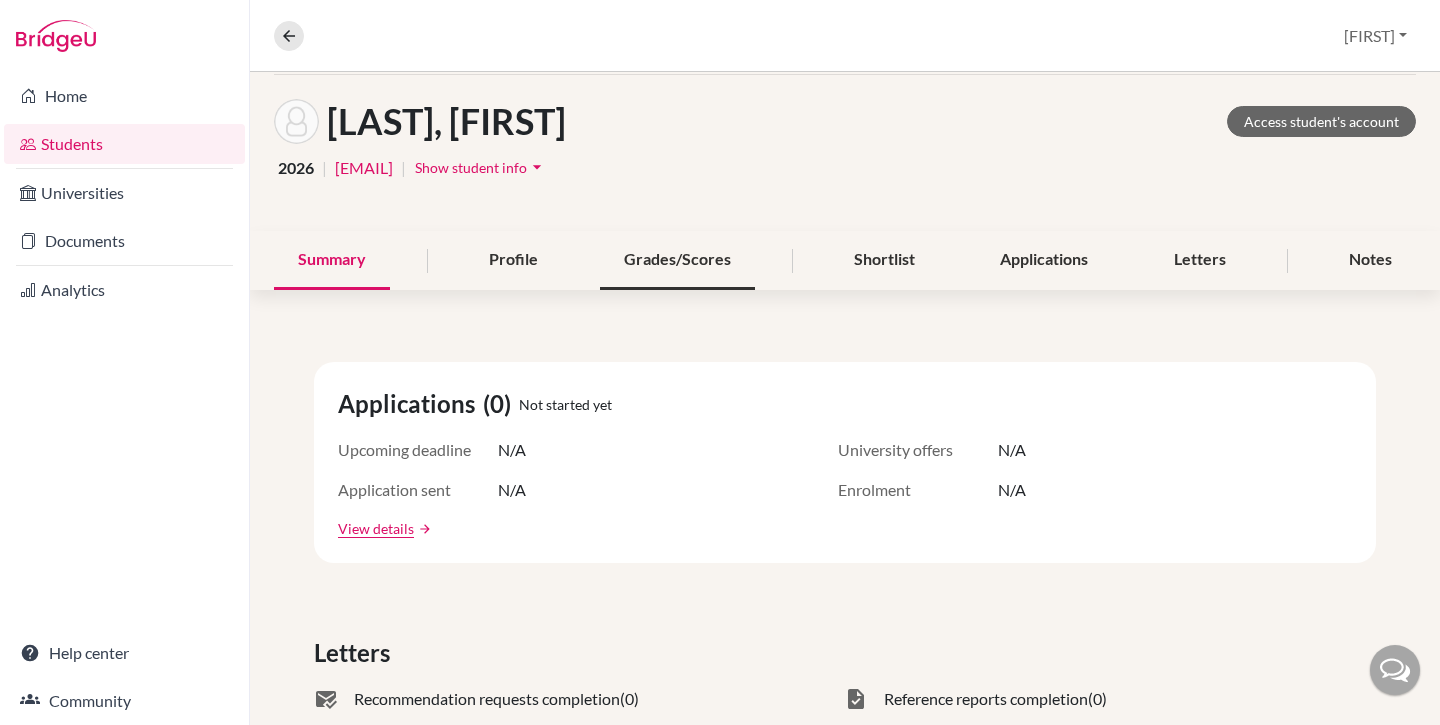 click on "Grades/Scores" at bounding box center (677, 260) 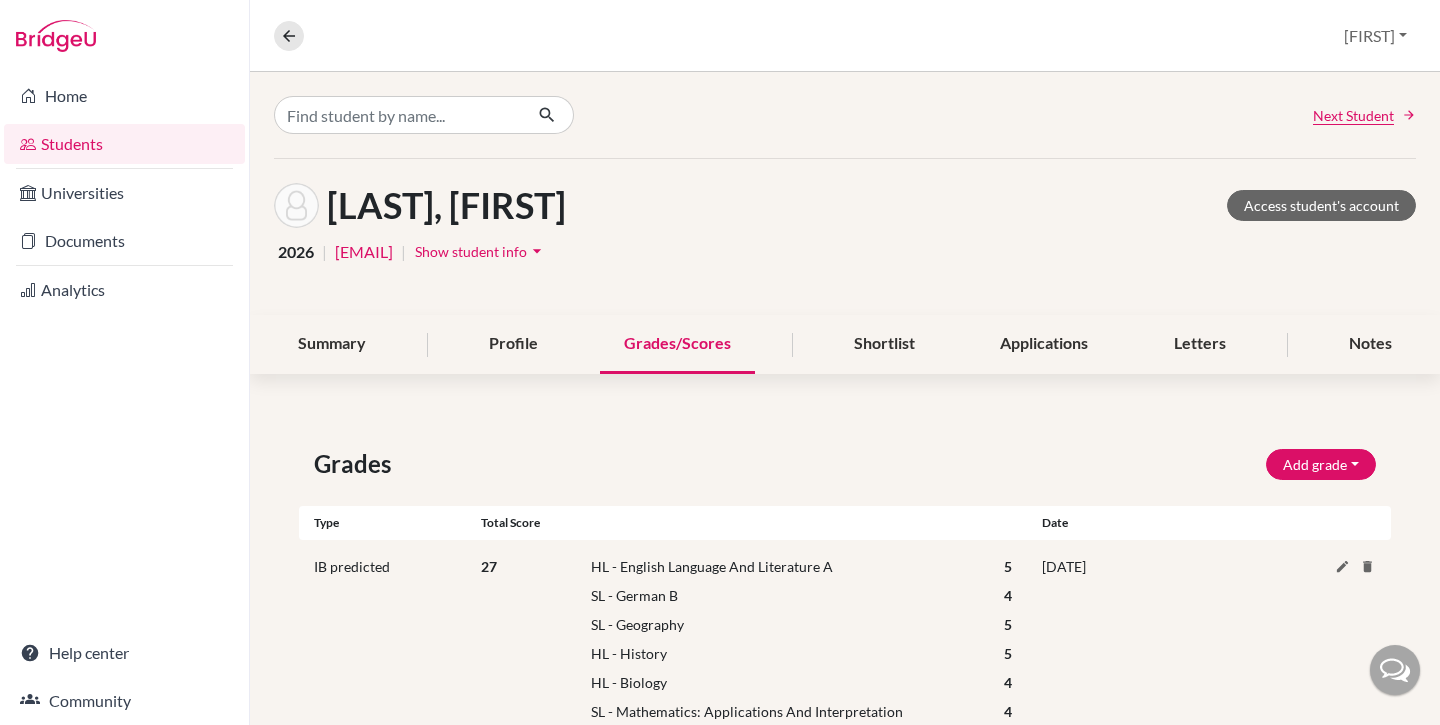 click on "Grades/Scores" at bounding box center (677, 344) 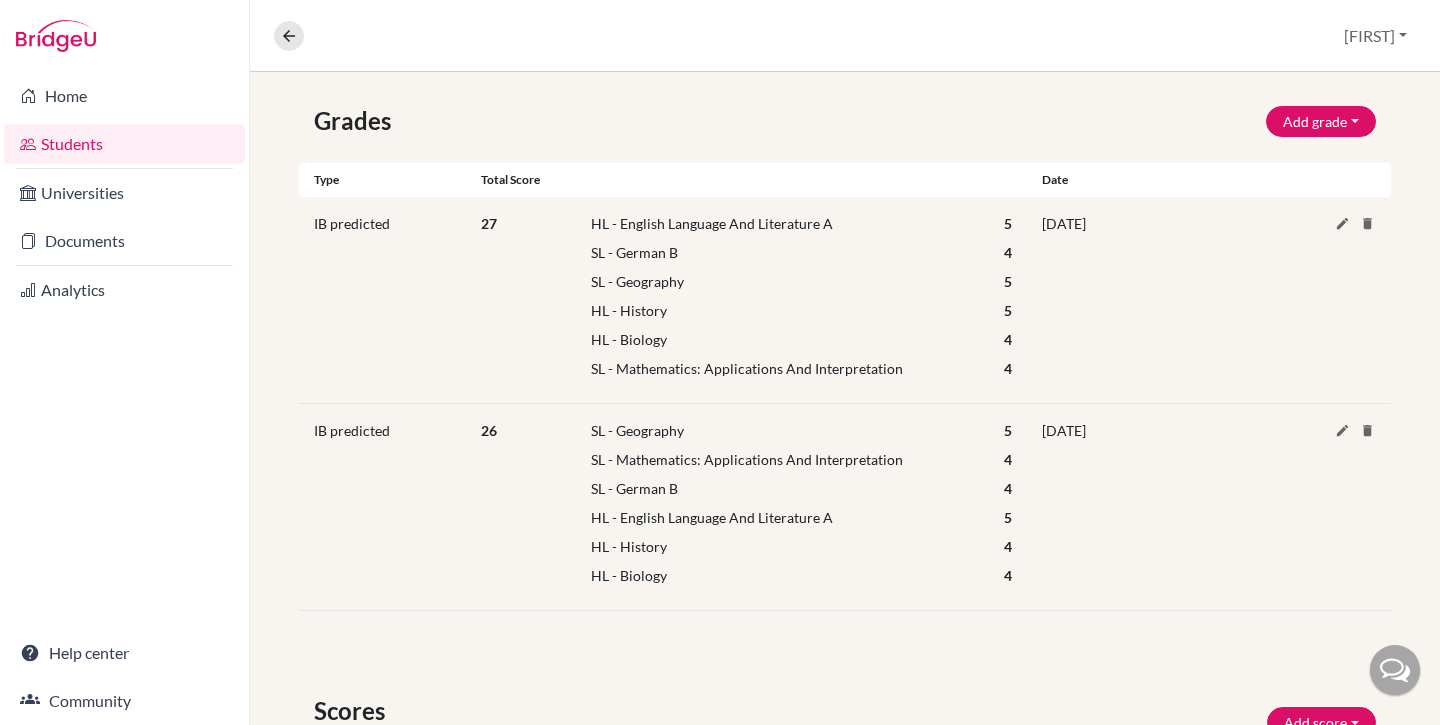 scroll, scrollTop: 342, scrollLeft: 0, axis: vertical 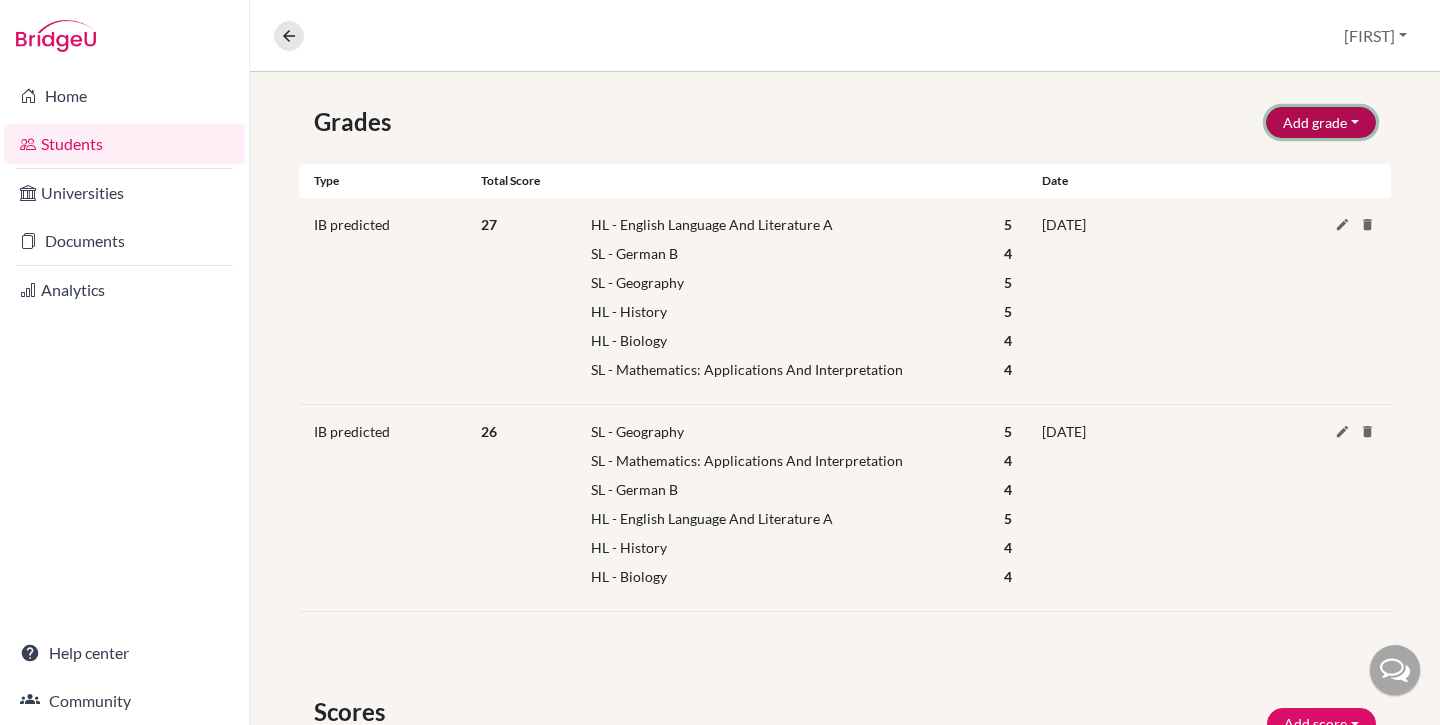 click on "Add grade" at bounding box center [1321, 122] 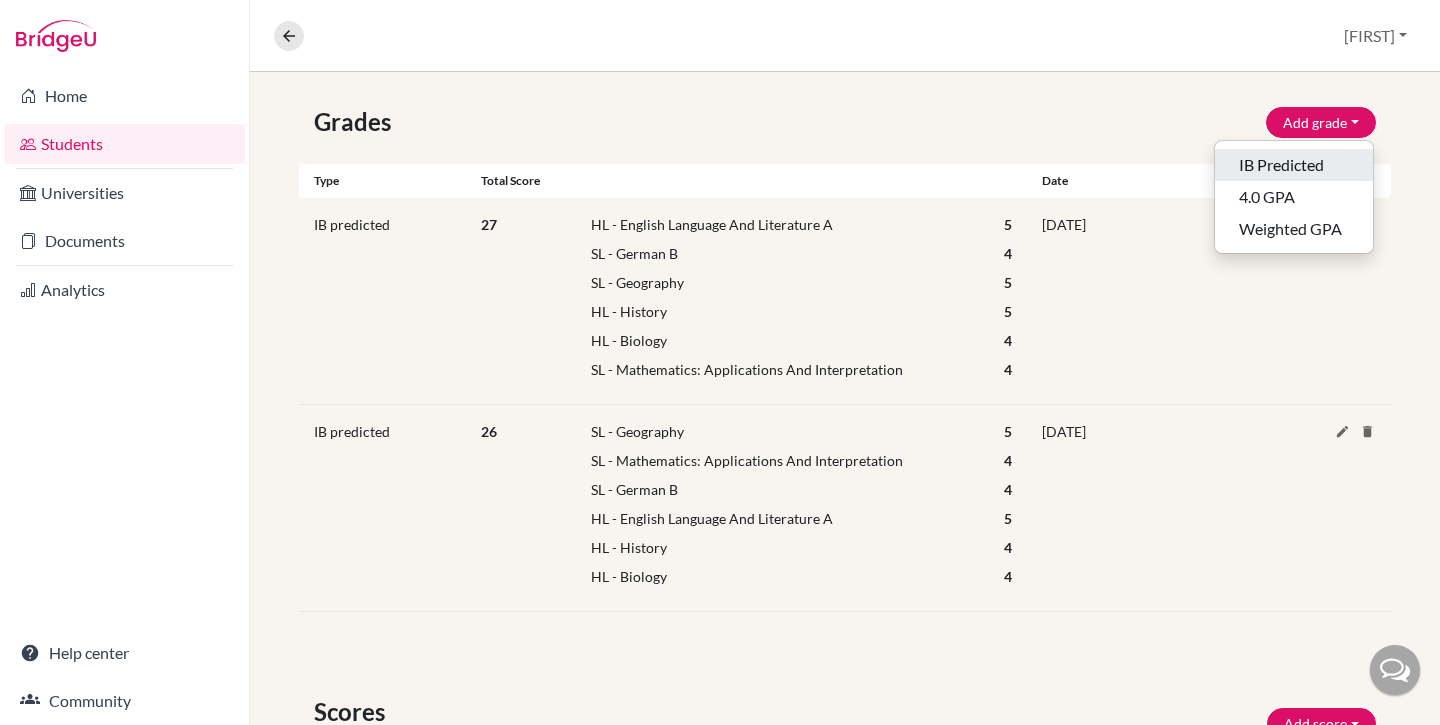 click on "IB Predicted" at bounding box center (1294, 165) 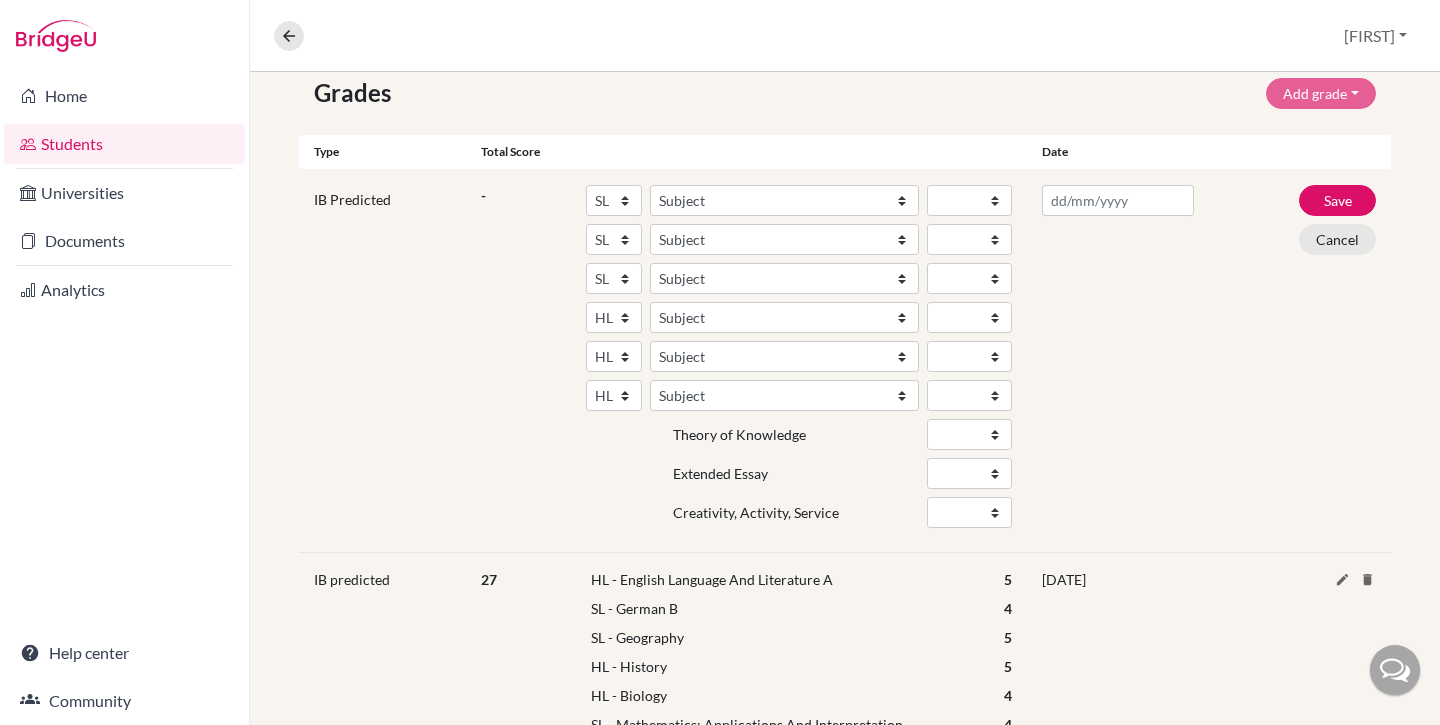 scroll, scrollTop: 378, scrollLeft: 0, axis: vertical 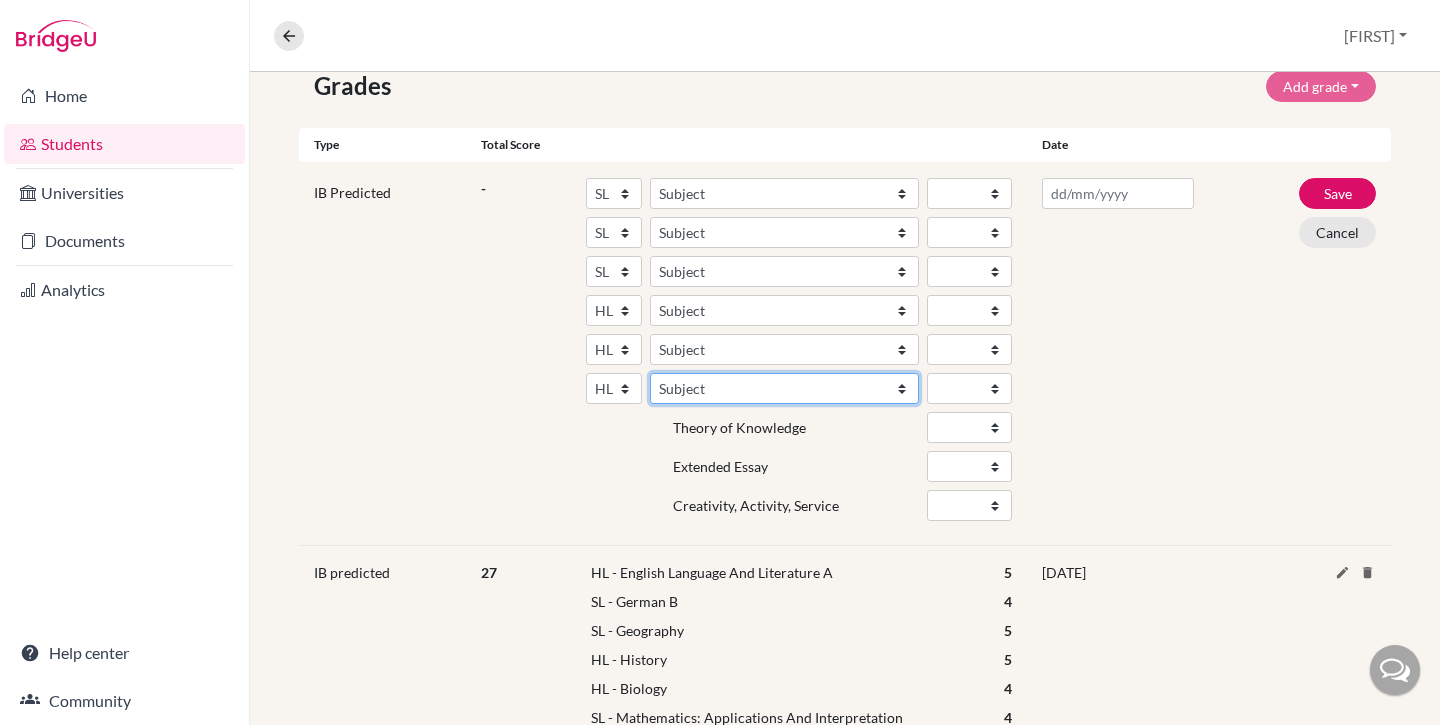 click on "Subject Albanian Literature A Amharic Literature A Arabic B Arabic Language And Literature A Arabic Literature A Belarusian Literature A Bengali Literature A Biology Bosnian Literature A Bulgarian Literature A Bulgari Literature A Business Management Catalan Literature A Chemistry Chinese B Chinese B - Cantonese Chinese B - Mandarin Chinese Language And Literature A Chinese Literature A Classical Greek Computer Science Croatian Literature A Czech Literature A Dance Danish B Danish Literature A Design Technology Digital Society Dutch B Dutch Language And Literature A Dutch Literature A Economics English B English Language And Literature A English Literature A Environmental systems and societies Environmental Systems And Societies Estonian Literature A Filipino Literature A Film Finnish B Finnish Literature A French B French Language And Literature A French Literature A Geography German B German Language And Literature A German Literature A Global Politics Hebrew B Hebrew Literature A Hindi B Hindi Literature A" at bounding box center [784, 388] 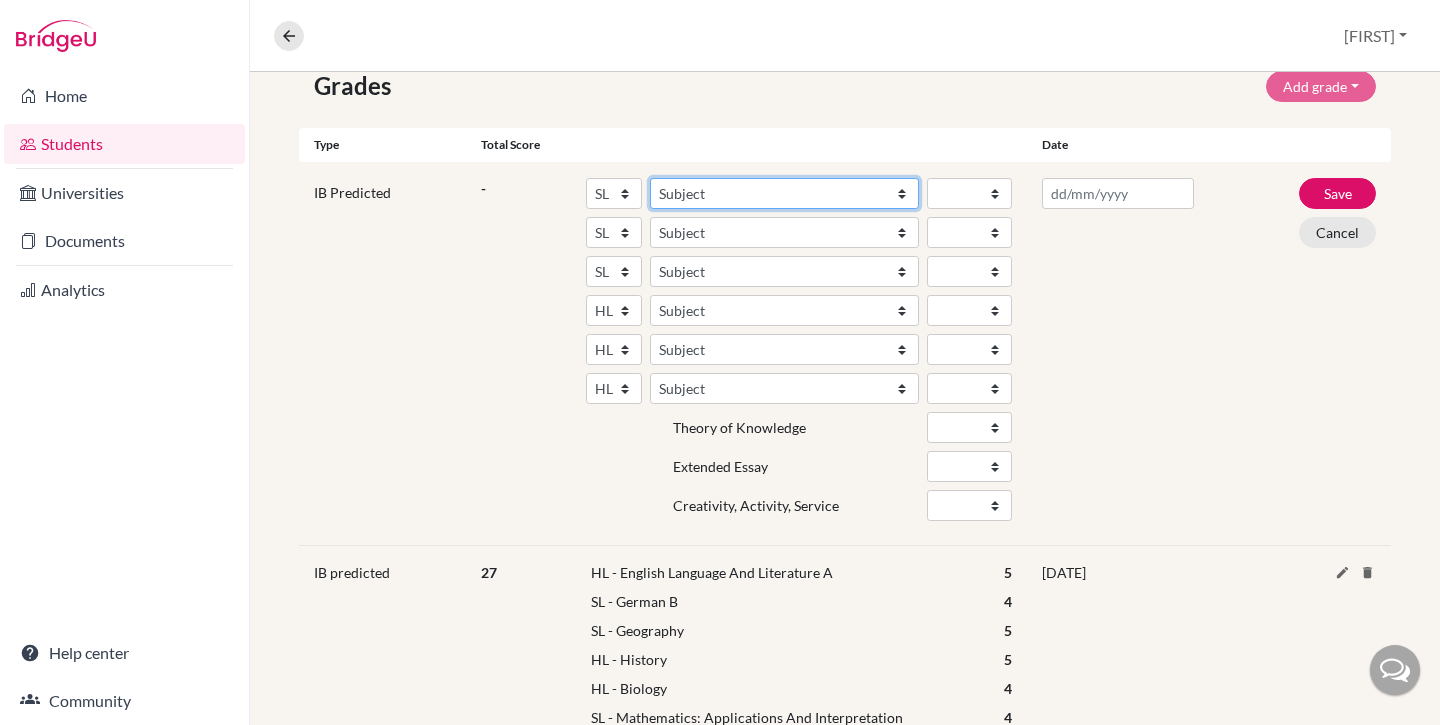 click on "Subject Albanian Literature A Amharic Literature A Arabic ab Initio Arabic B Arabic Language And Literature A Arabic Literature A Belarusian Literature A Bengali Literature A Biology Bosnian Literature A Bulgarian Literature A Bulgari Literature A Business Management Catalan Literature A Chemistry Chinese B Chinese B - Cantonese Chinese B - Mandarin Chinese Language And Literature A Chinese Literature A Classical Greek Computer Science Croatian Literature A Czech Literature A Dance Danish ab Initio Danish B Danish Literature A Design Technology Digital Society Dutch ab Initio Dutch B Dutch Language And Literature A Dutch Literature A Economics English ab Initio English B English Language And Literature A English Literature A Environmental systems and societies Environmental Systems And Societies Estonian Literature A Filipino Literature A Film Finnish B Finnish Literature A French ab Initio French B French Language And Literature A French Literature A Geography German ab Initio German B German Literature A" at bounding box center (784, 193) 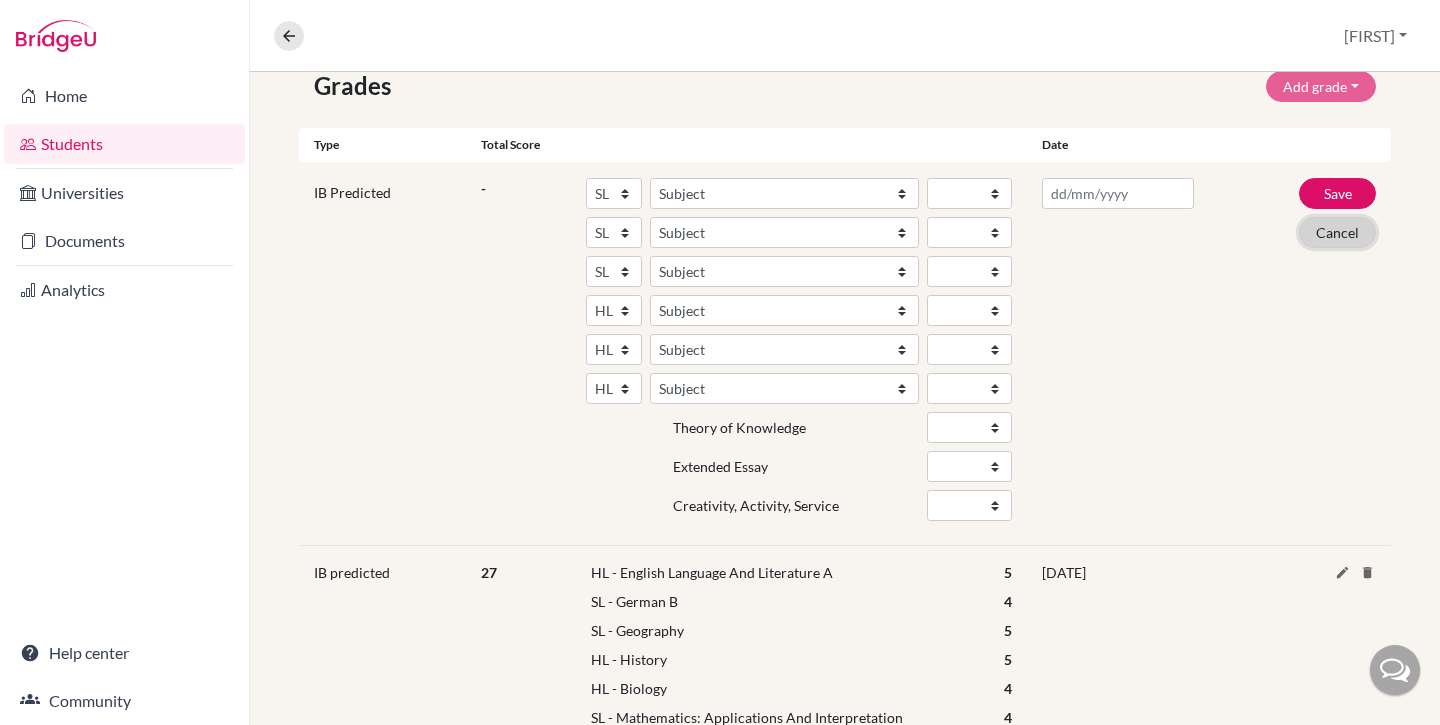 click on "Cancel" at bounding box center (1337, 232) 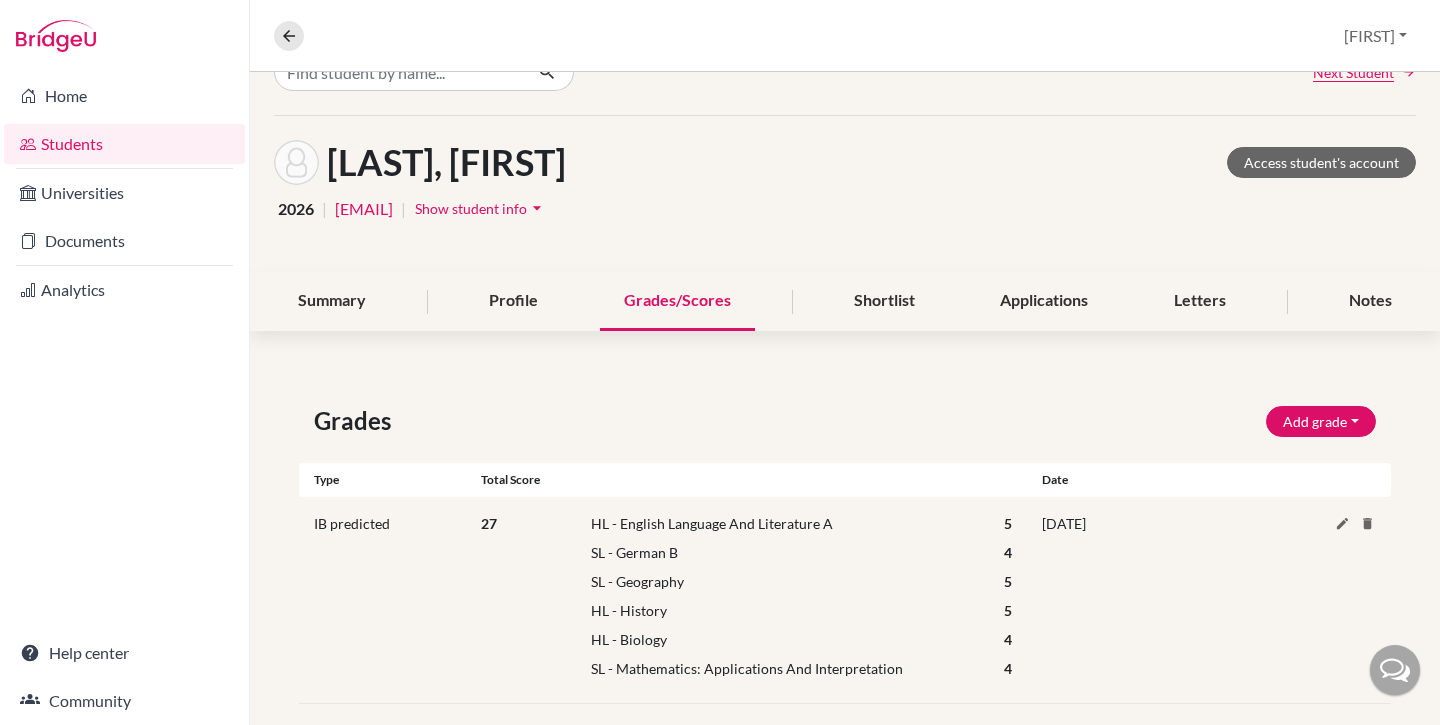 scroll, scrollTop: 42, scrollLeft: 0, axis: vertical 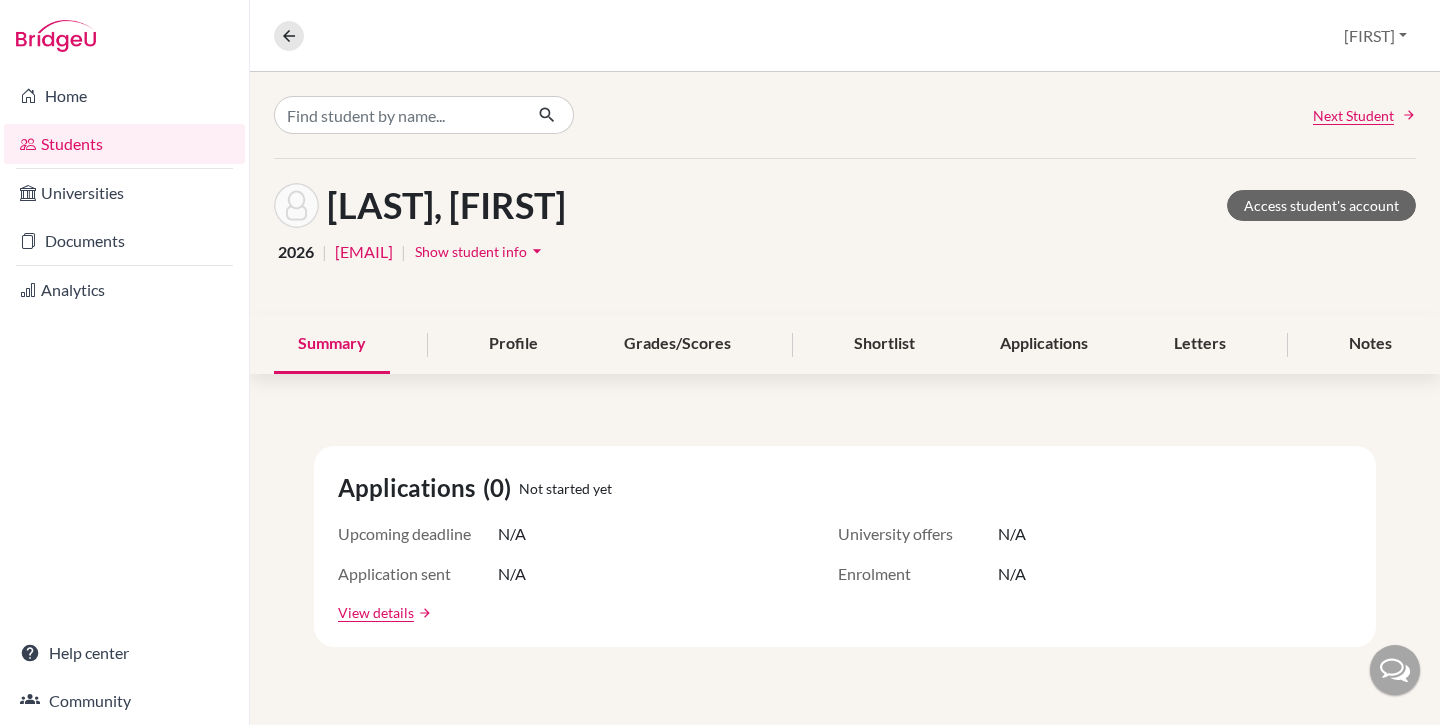 click on "Students" at bounding box center (124, 144) 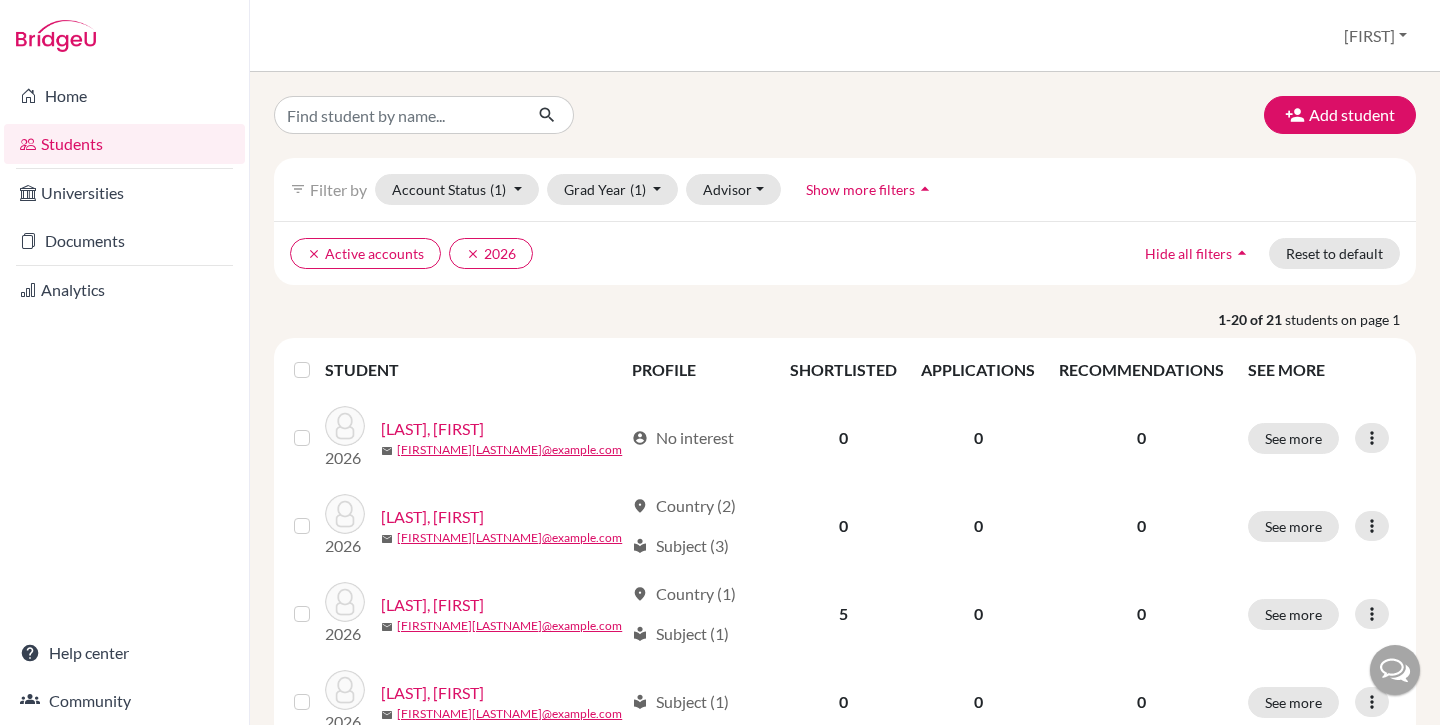 scroll, scrollTop: 0, scrollLeft: 0, axis: both 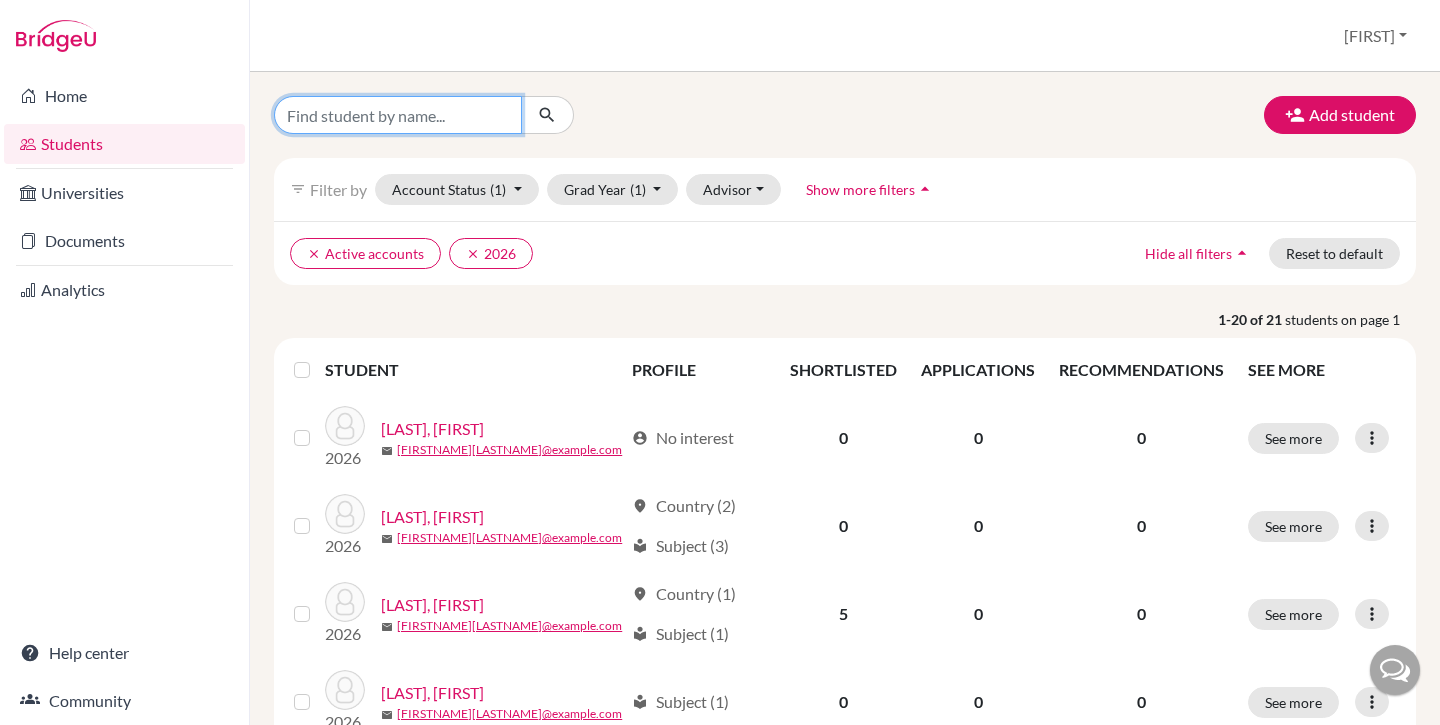 click at bounding box center (398, 115) 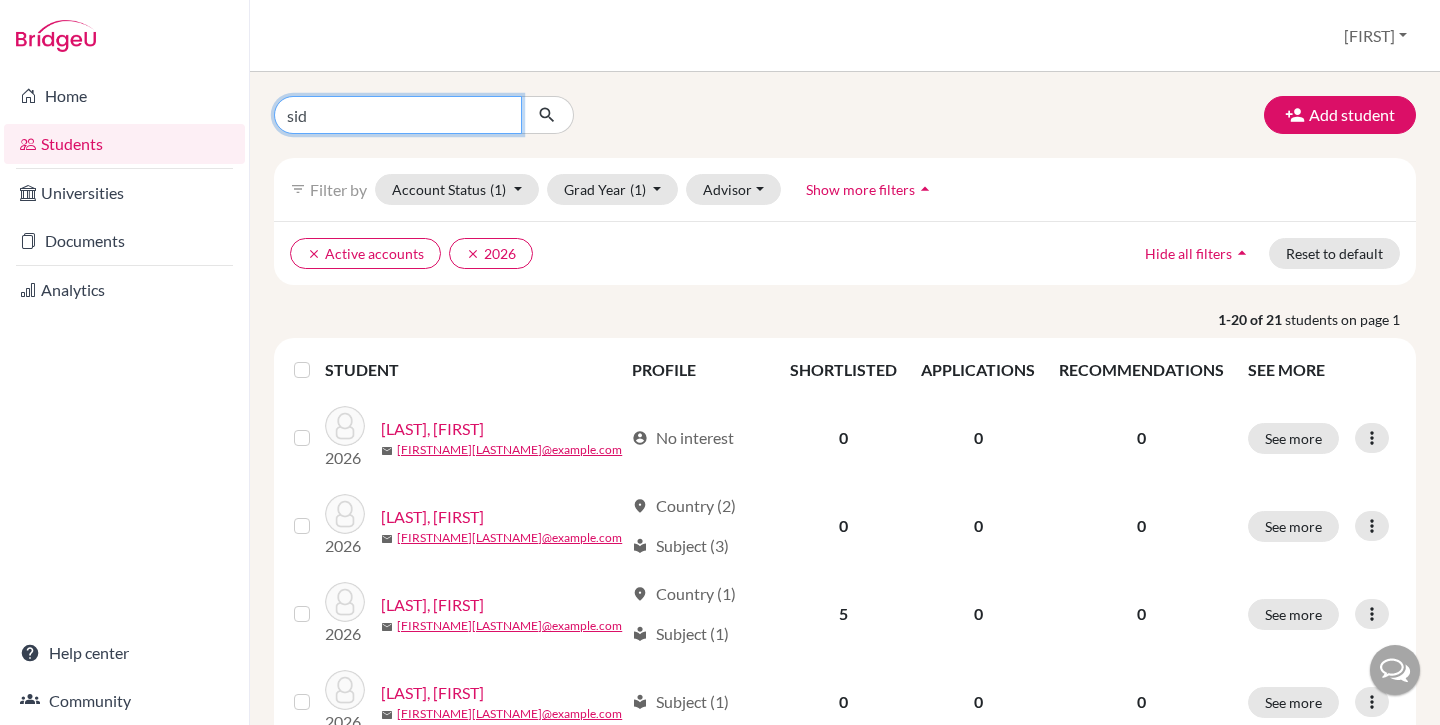 type on "sidd" 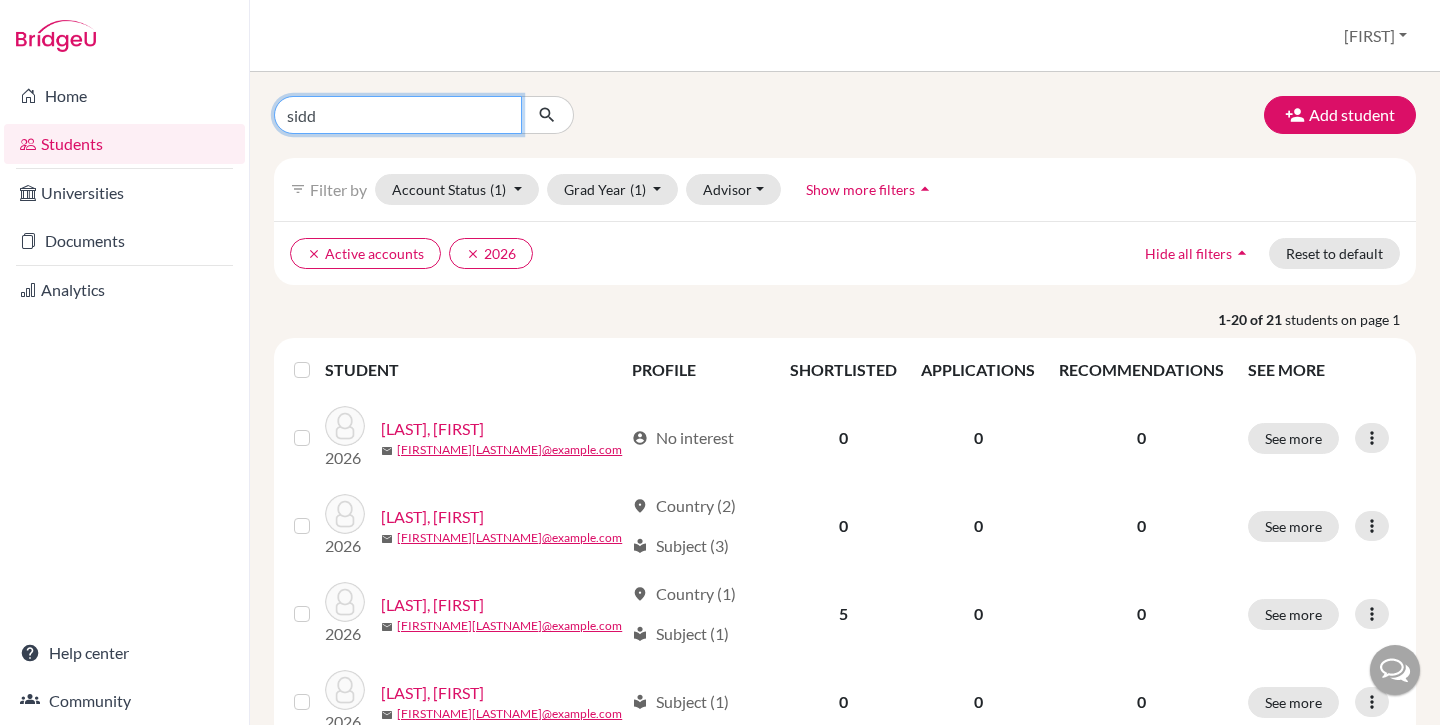 click at bounding box center [547, 115] 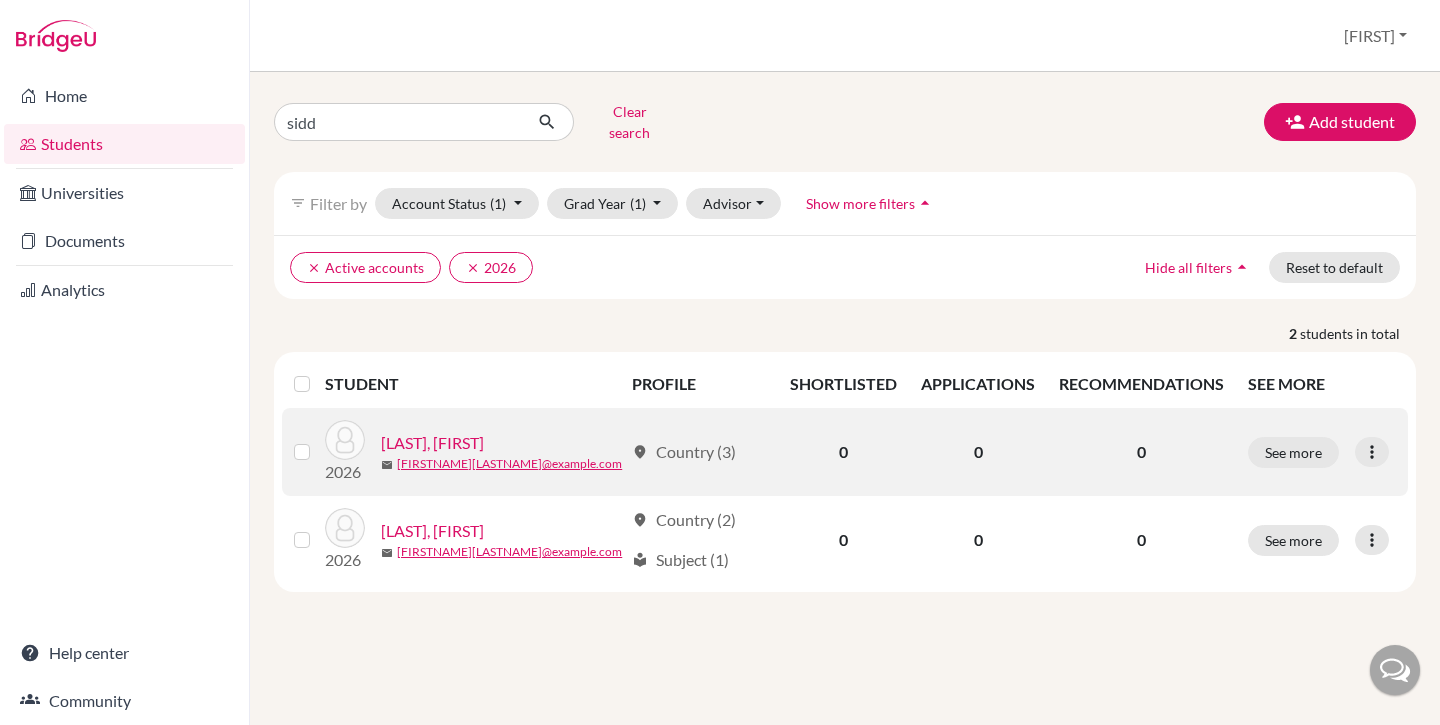 click on "[LAST], [FIRST]" at bounding box center (432, 443) 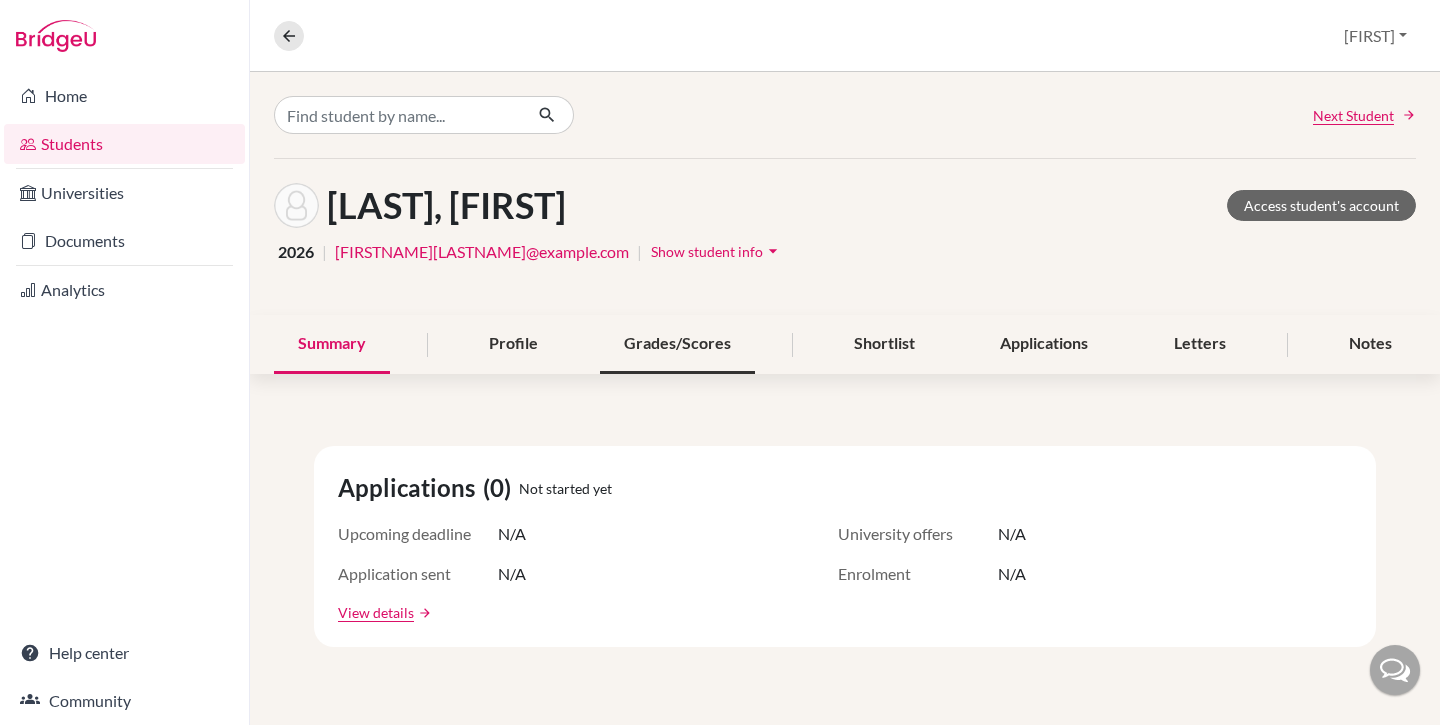 click on "Grades/Scores" at bounding box center (677, 344) 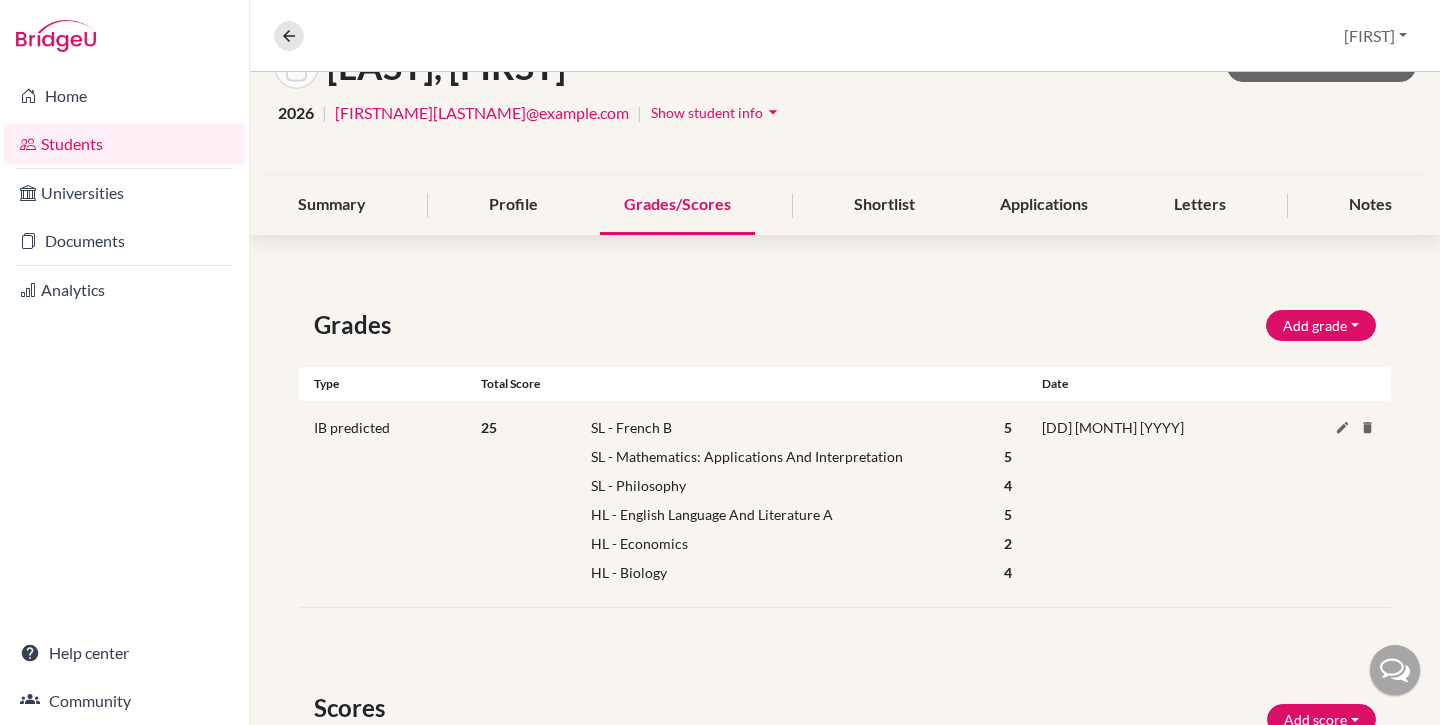 scroll, scrollTop: 132, scrollLeft: 0, axis: vertical 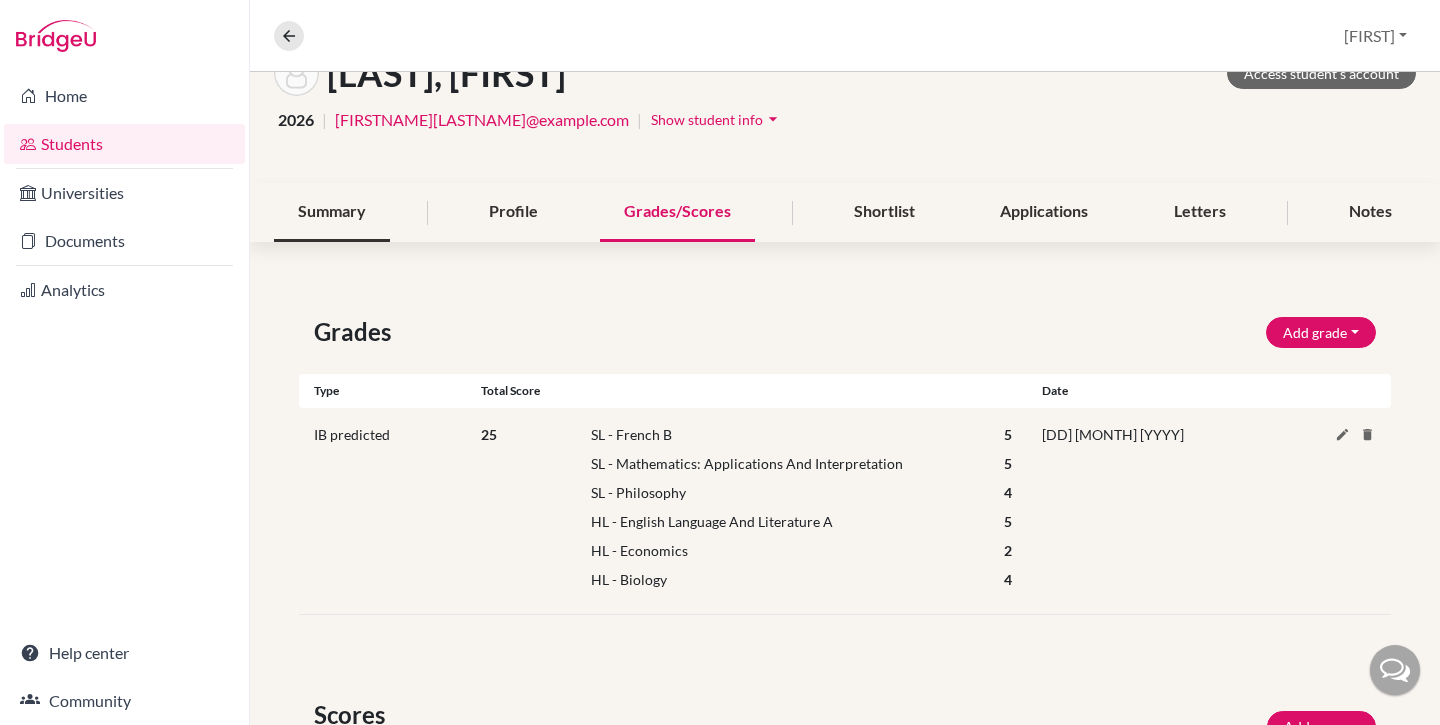 click on "Summary" at bounding box center [332, 212] 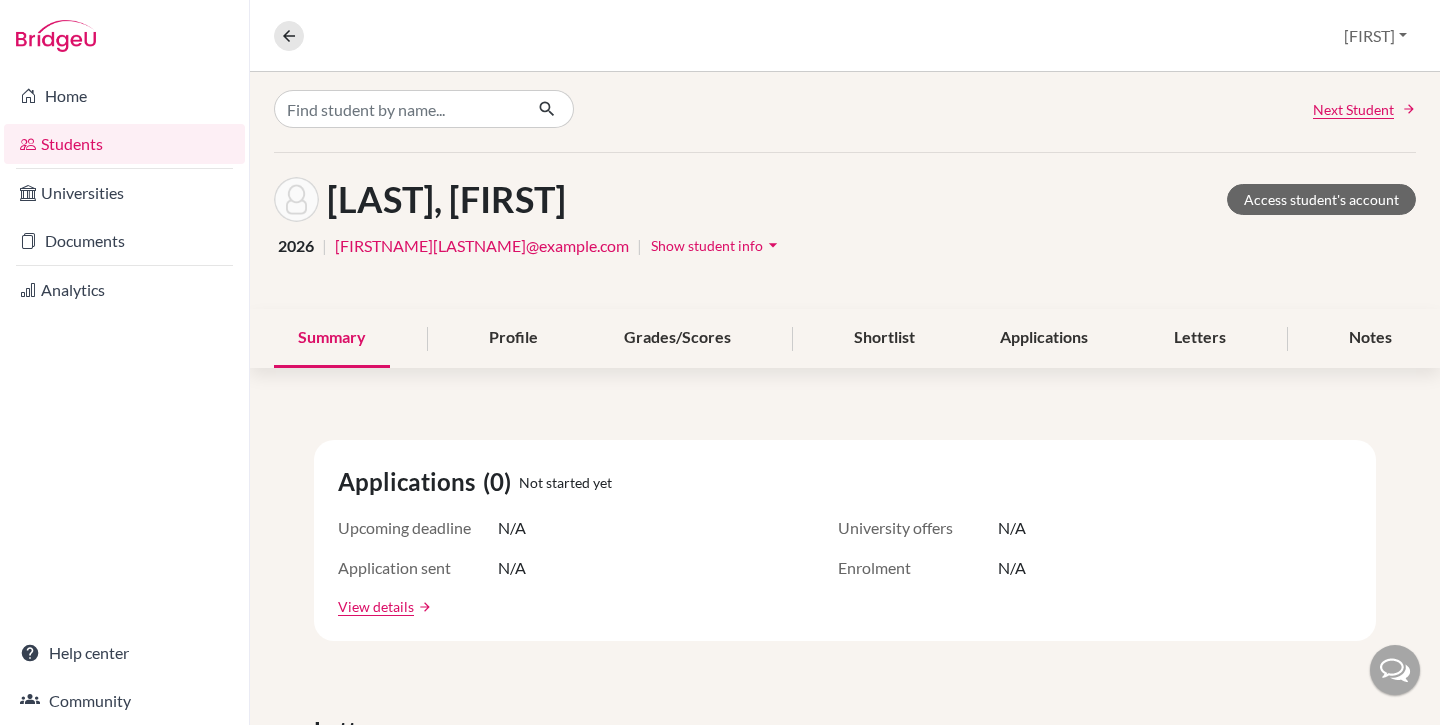 scroll, scrollTop: 0, scrollLeft: 0, axis: both 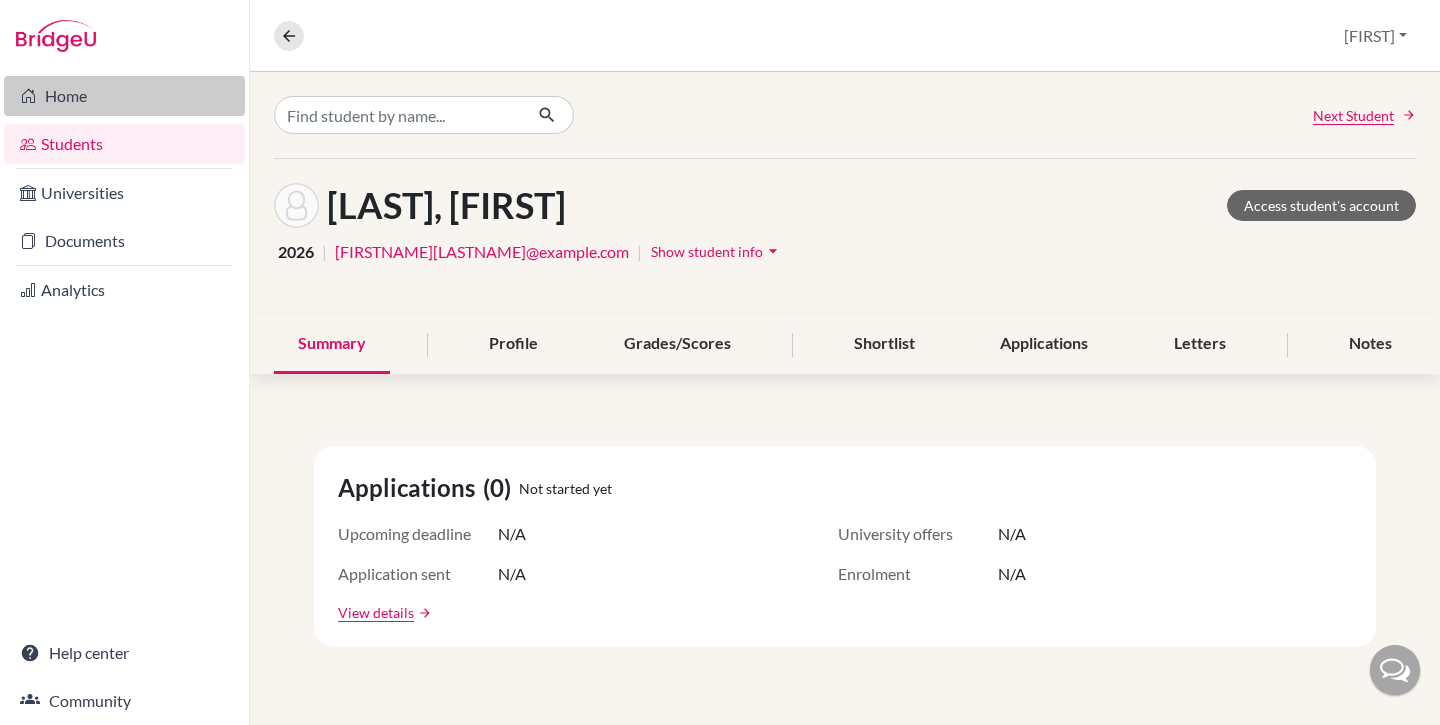 click on "Home" at bounding box center [124, 96] 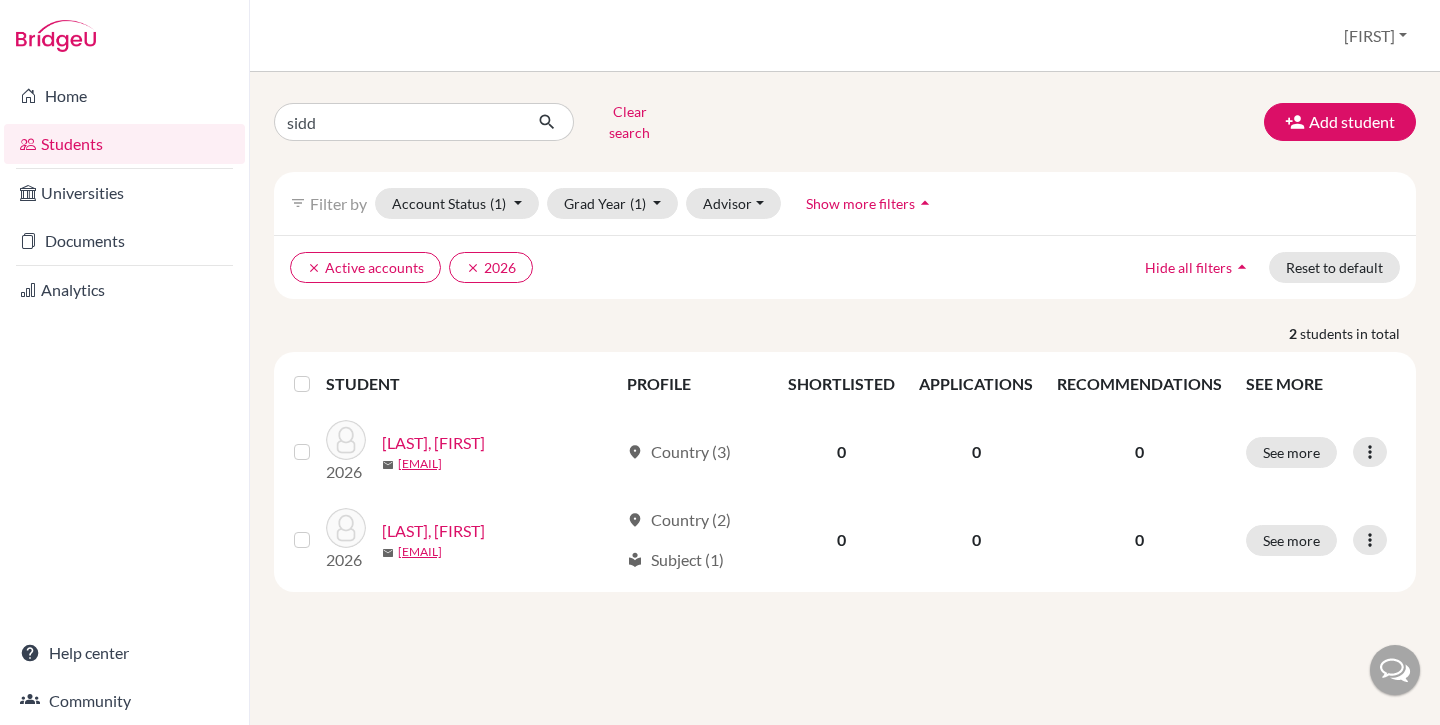 scroll, scrollTop: 0, scrollLeft: 0, axis: both 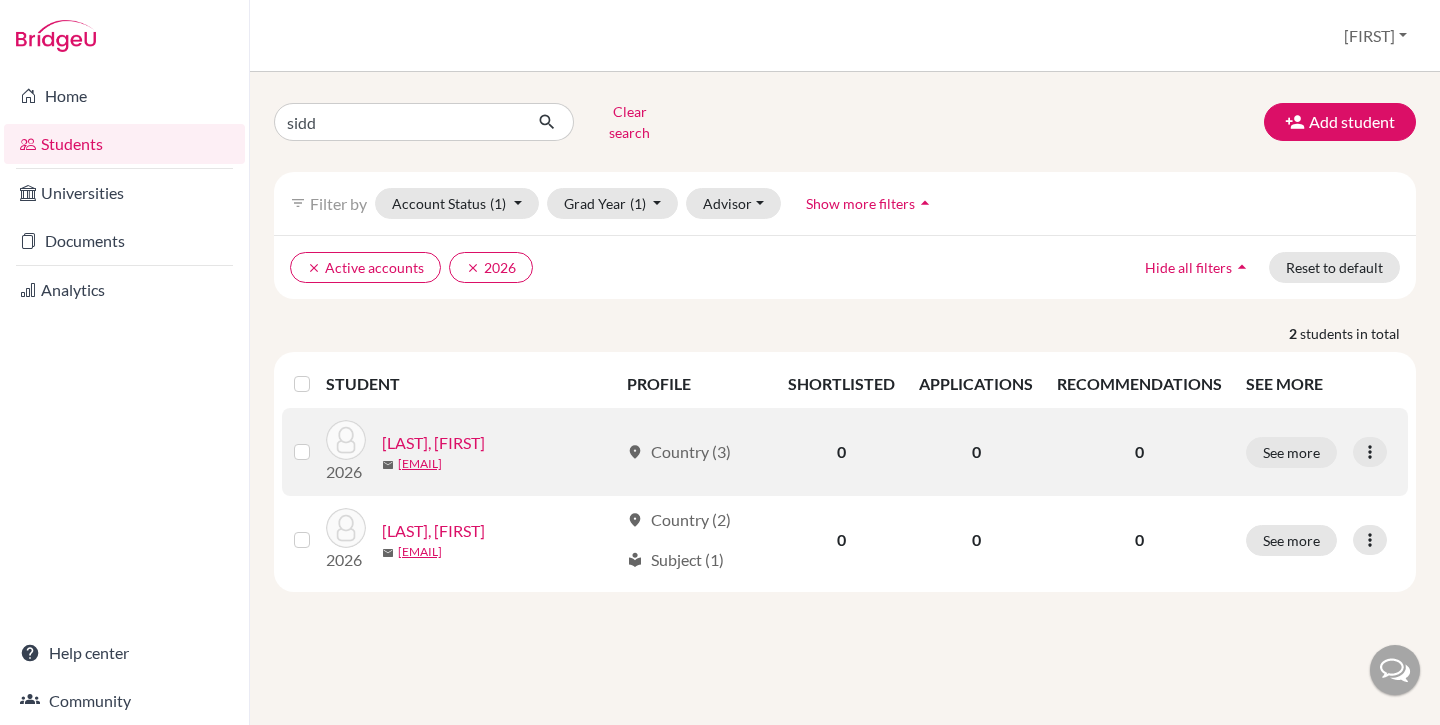 click on "[LAST], [FIRST]" at bounding box center (433, 443) 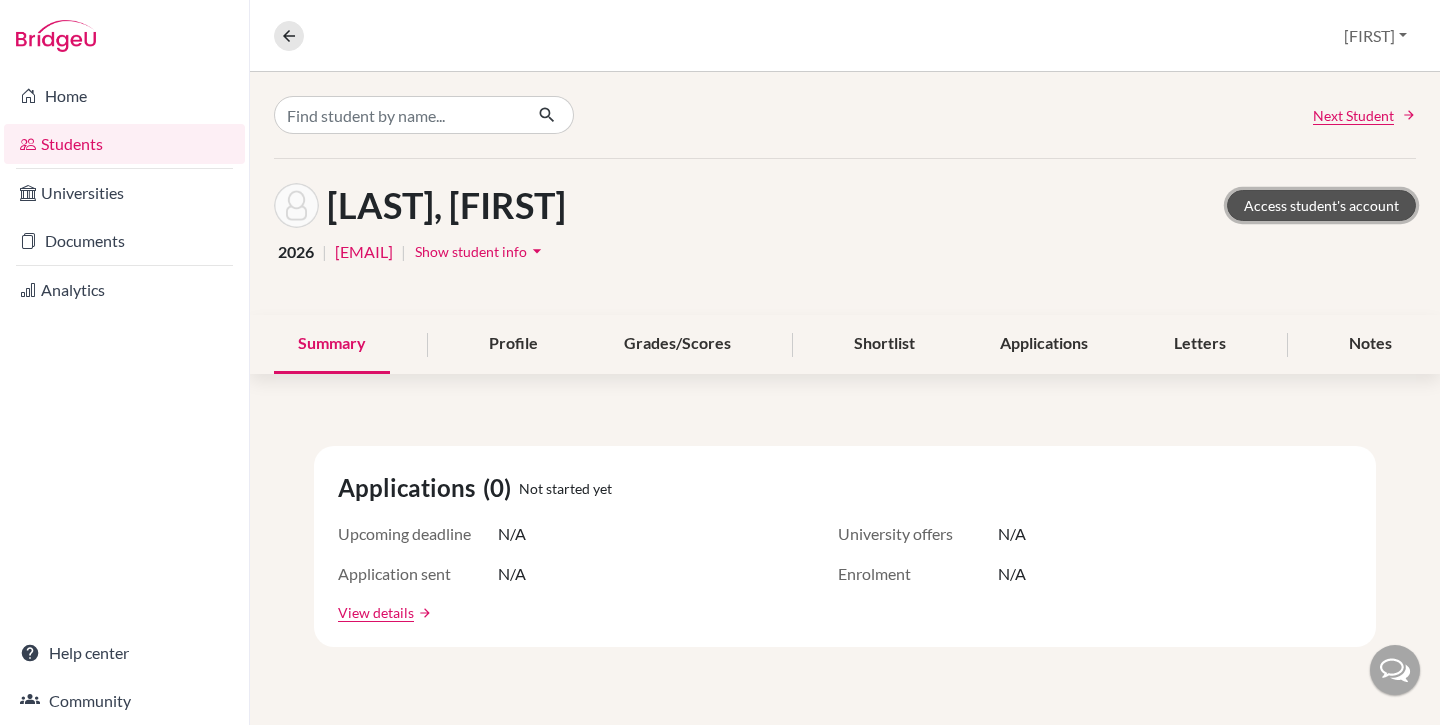 click on "Access student's account" at bounding box center [1321, 205] 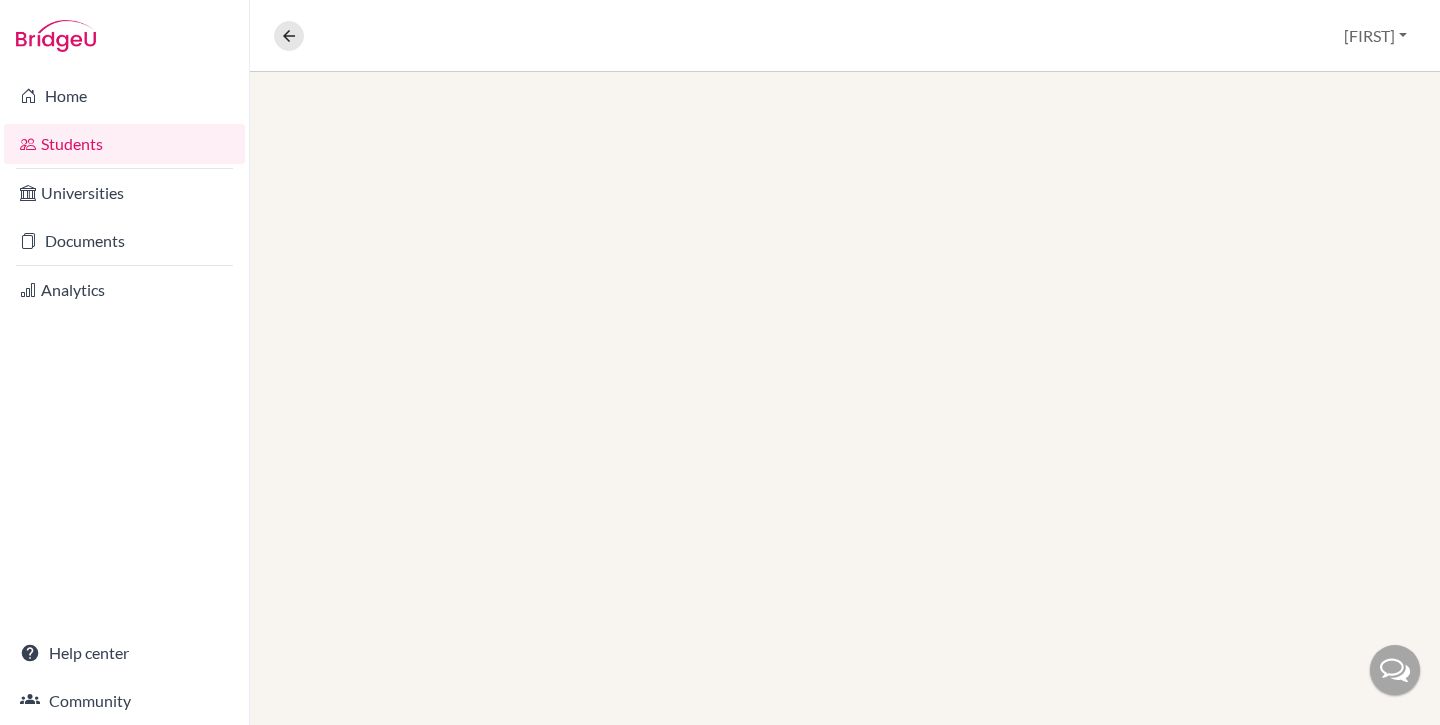 scroll, scrollTop: 0, scrollLeft: 0, axis: both 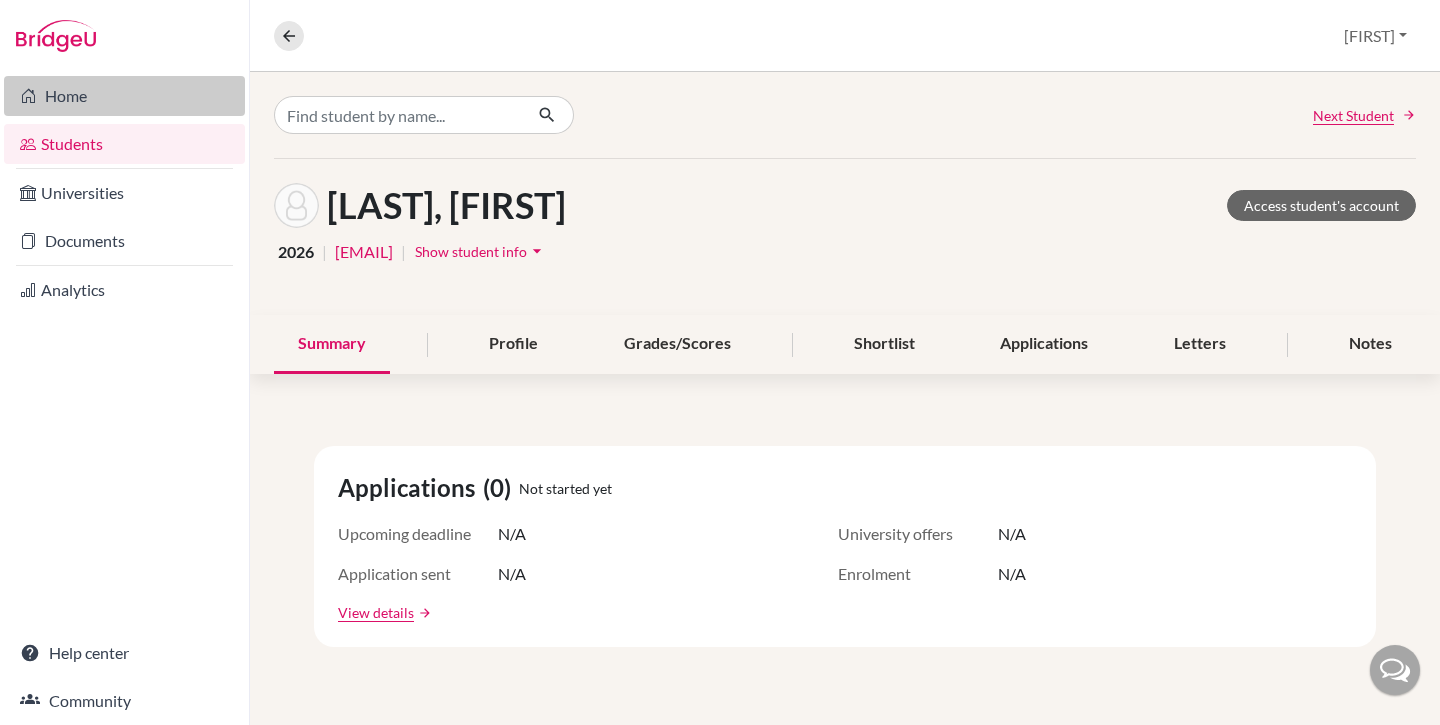 click on "Home" at bounding box center [124, 96] 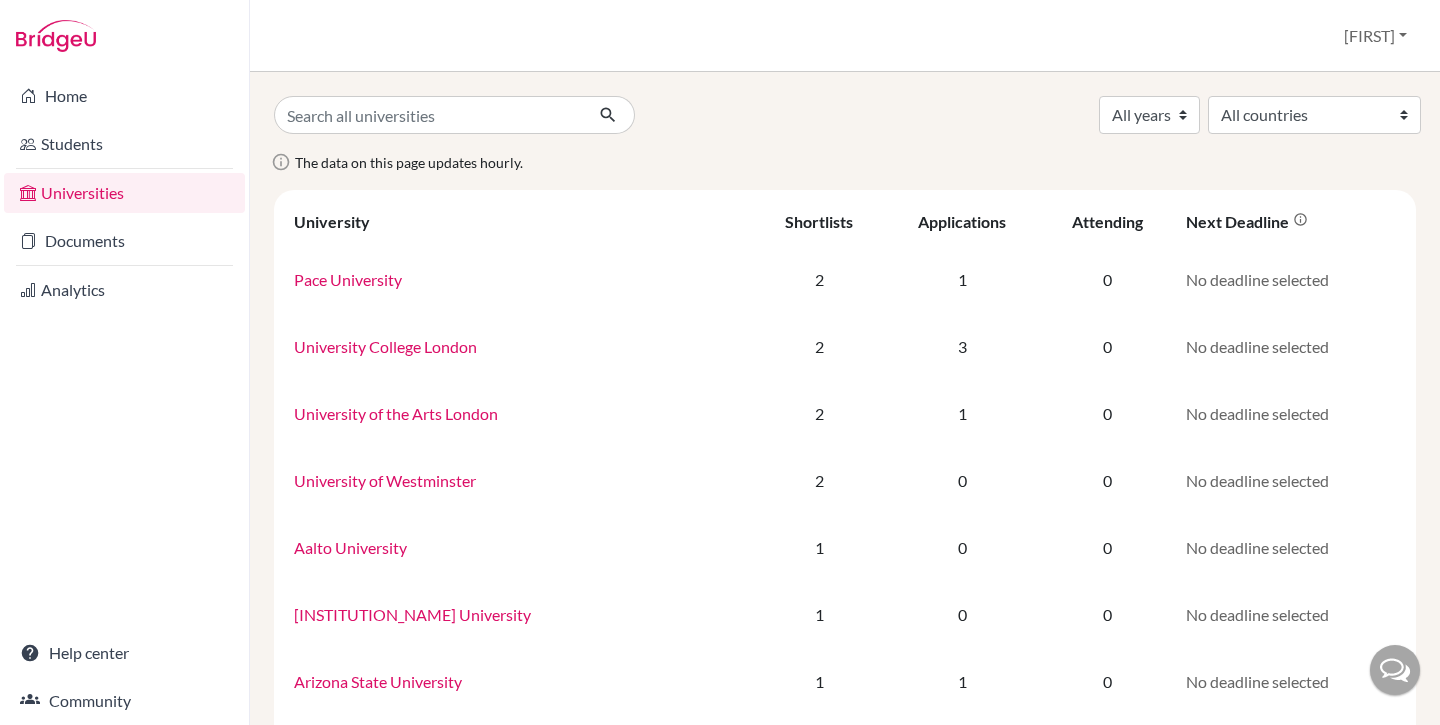 scroll, scrollTop: 0, scrollLeft: 0, axis: both 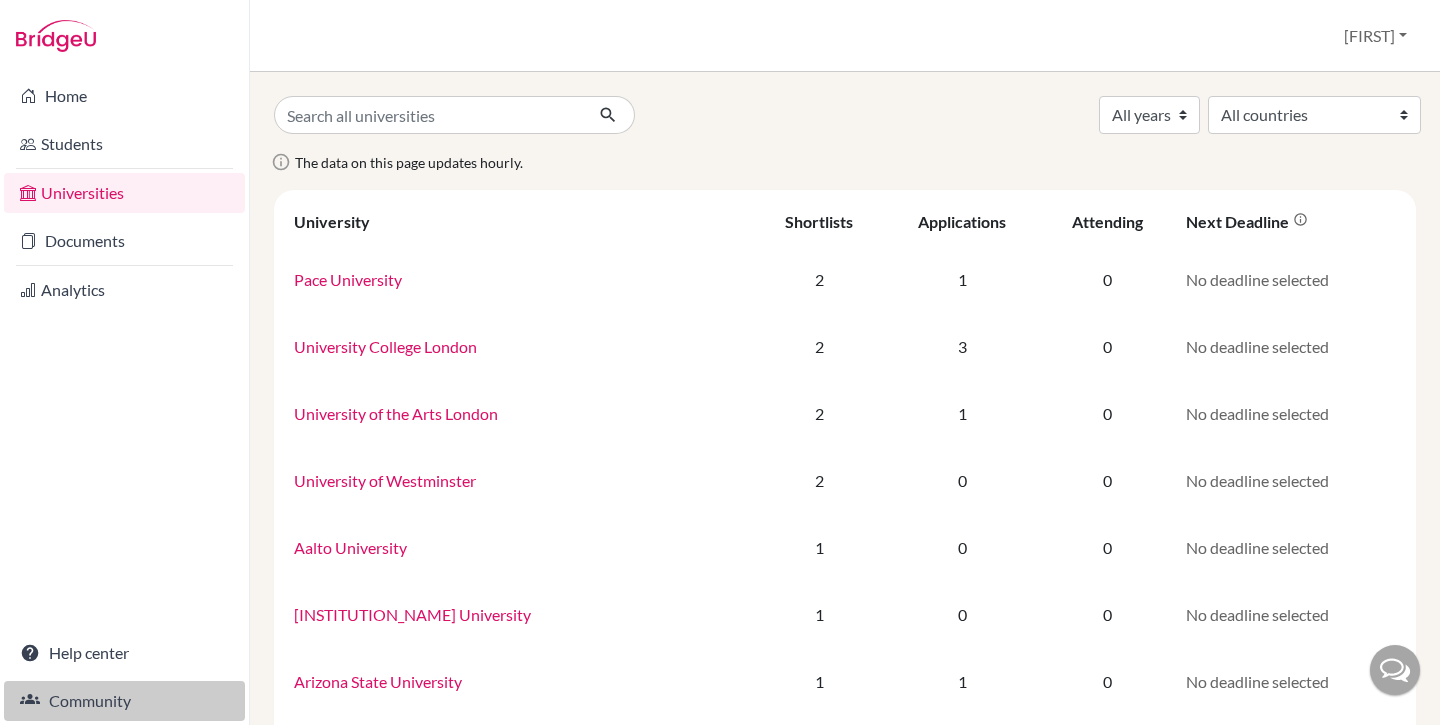 click on "Community" at bounding box center (124, 701) 